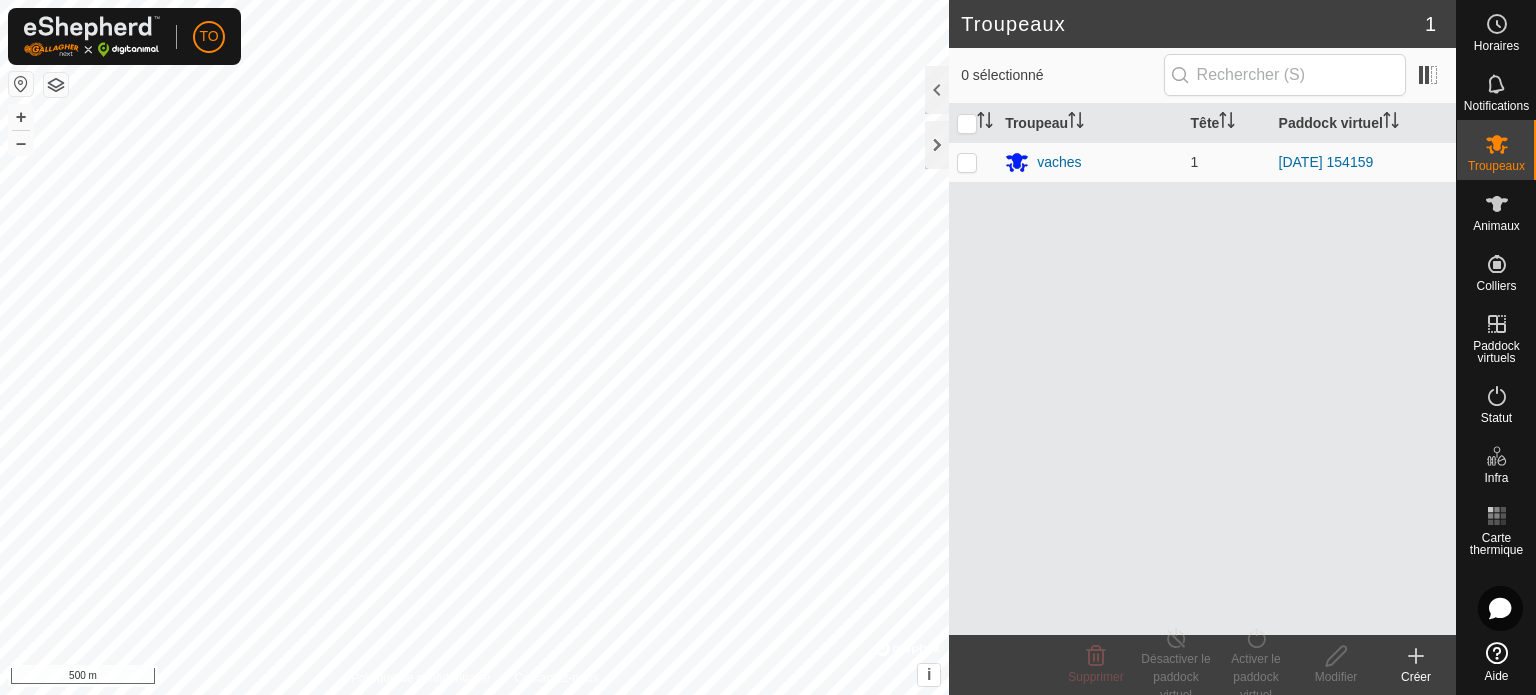 scroll, scrollTop: 0, scrollLeft: 0, axis: both 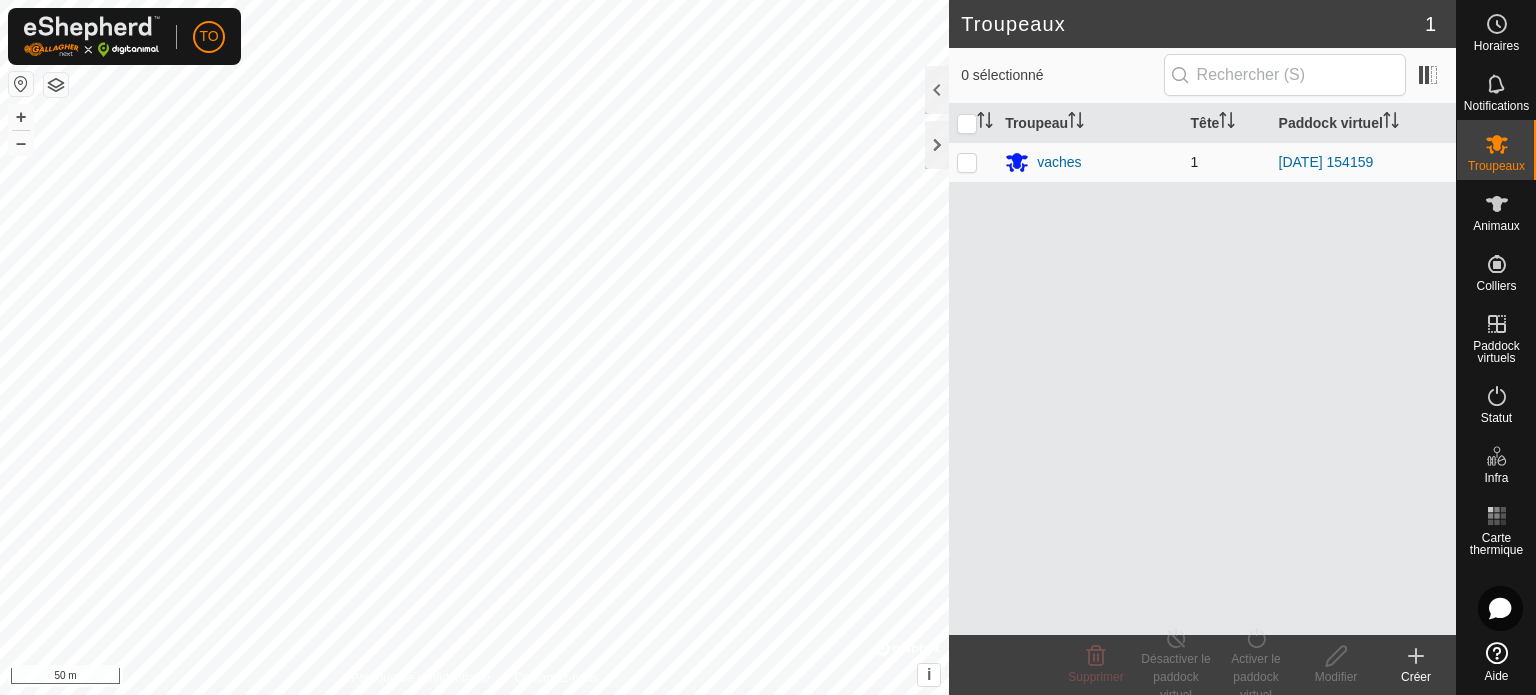 click at bounding box center (967, 162) 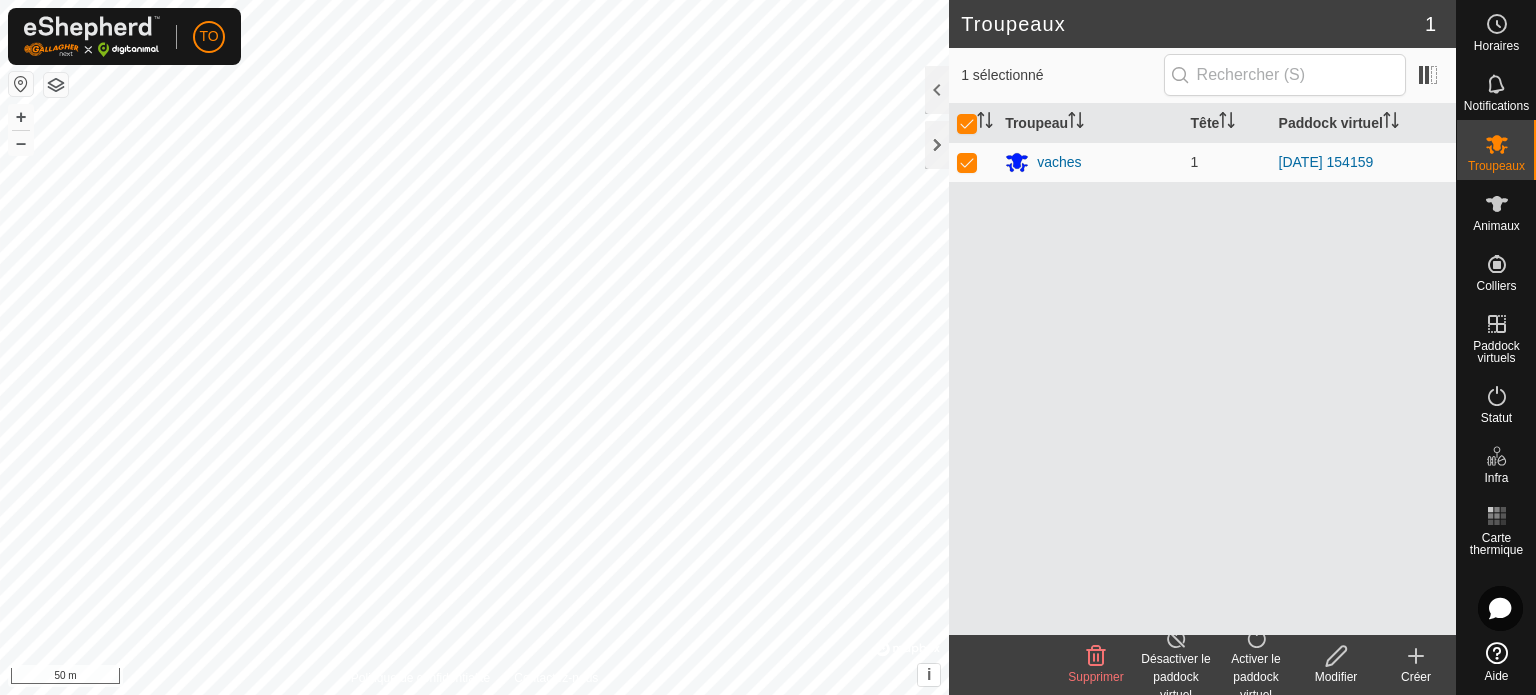 click on "Désactiver le paddock virtuel" 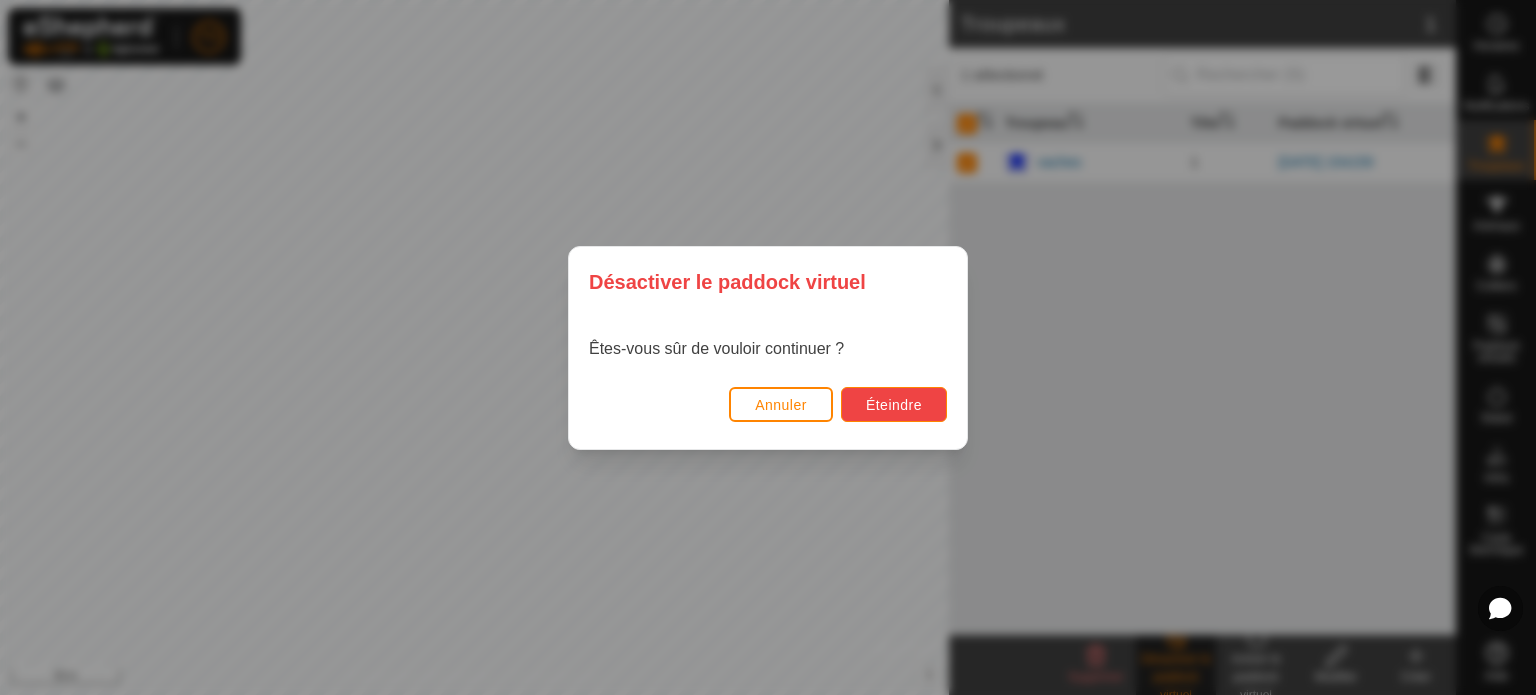 click on "Éteindre" at bounding box center (894, 405) 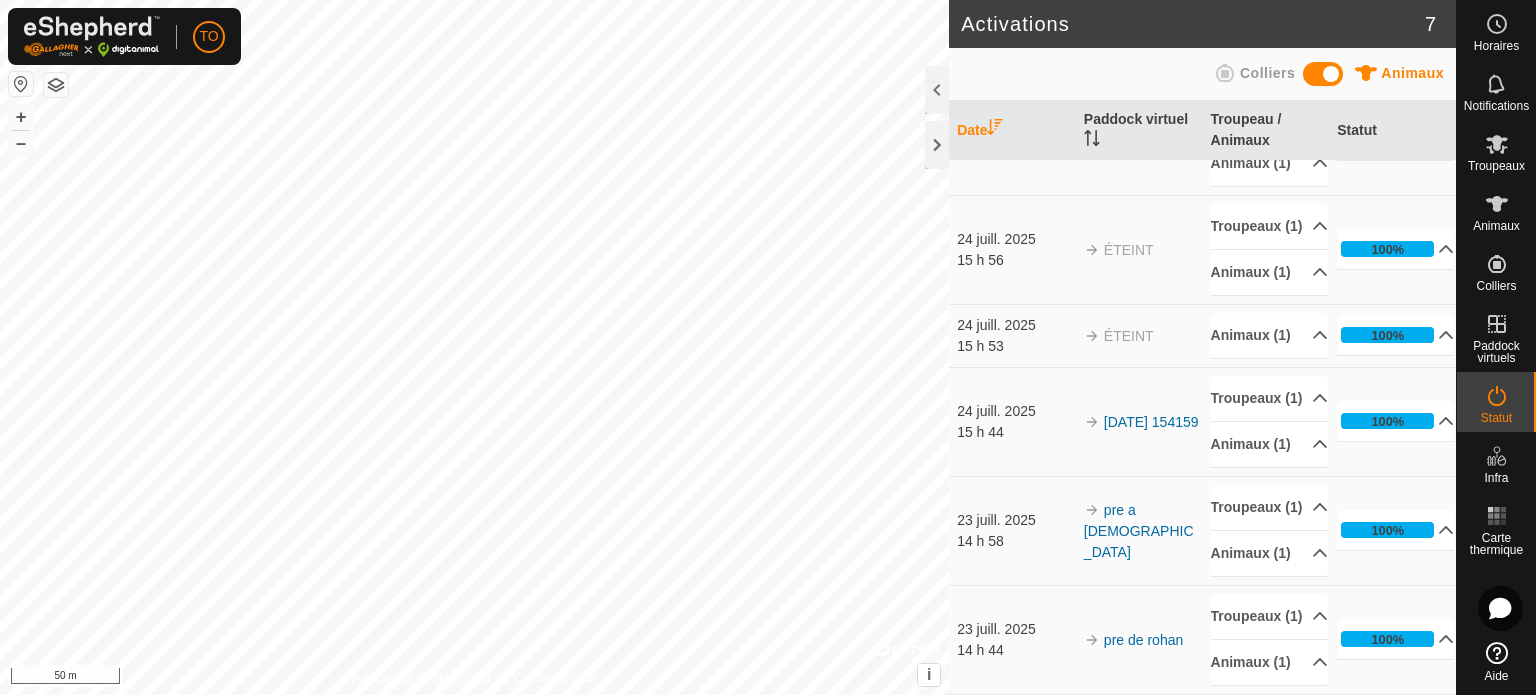 scroll, scrollTop: 450, scrollLeft: 0, axis: vertical 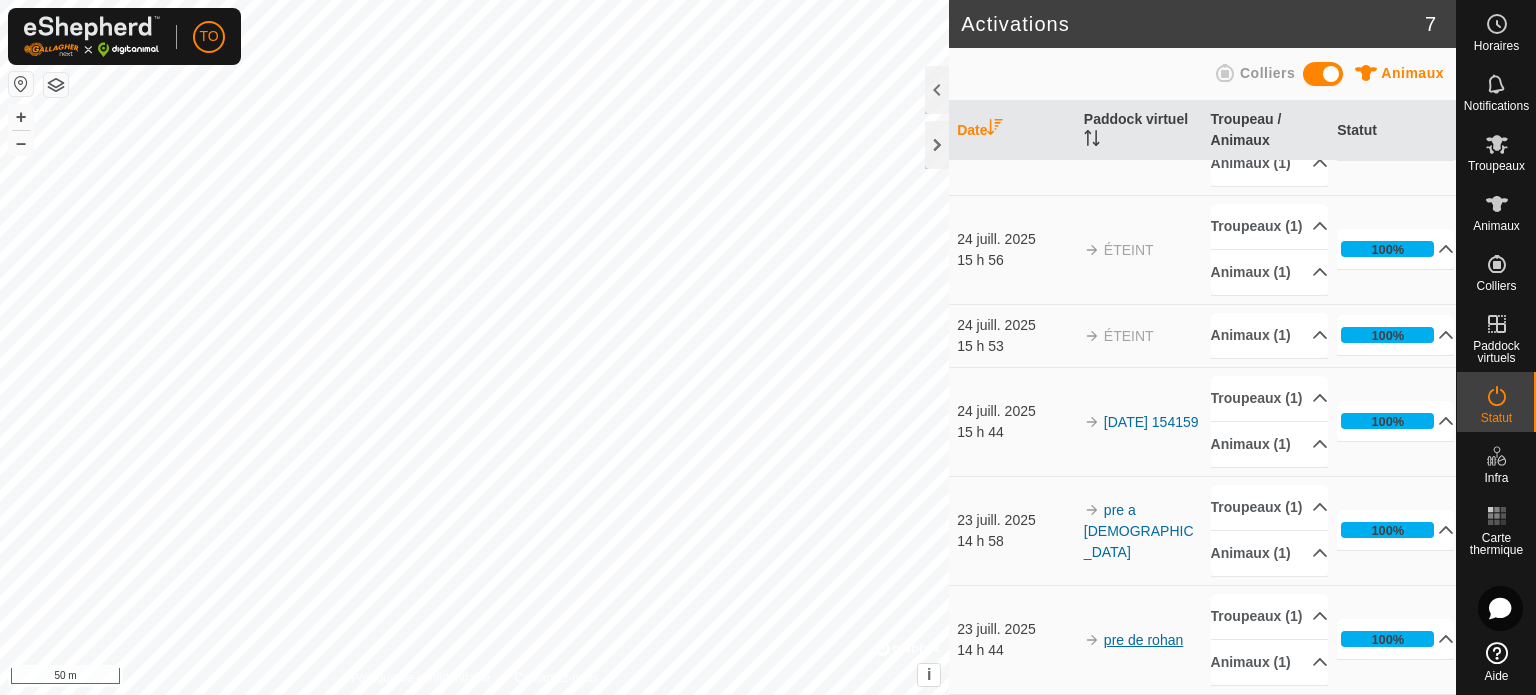 click on "pre de rohan" at bounding box center (1143, 640) 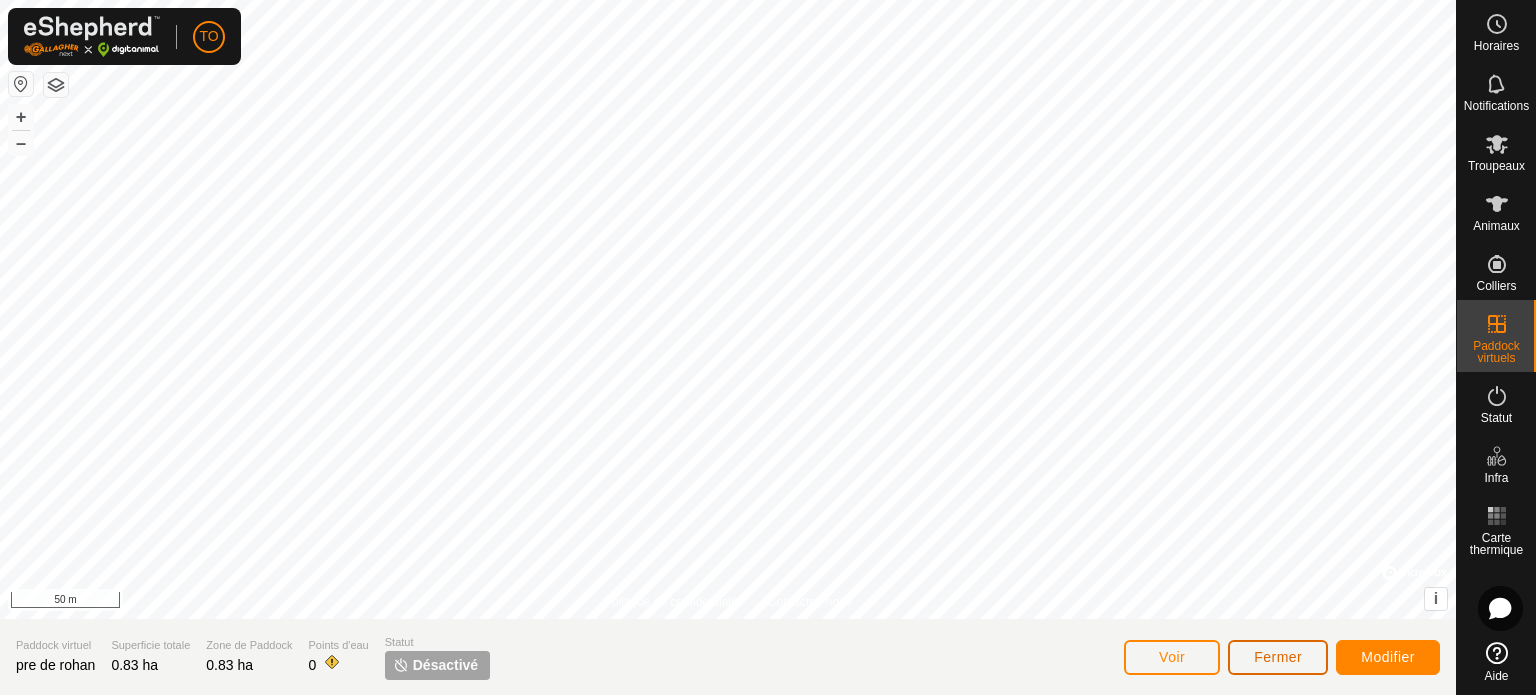 click on "Fermer" 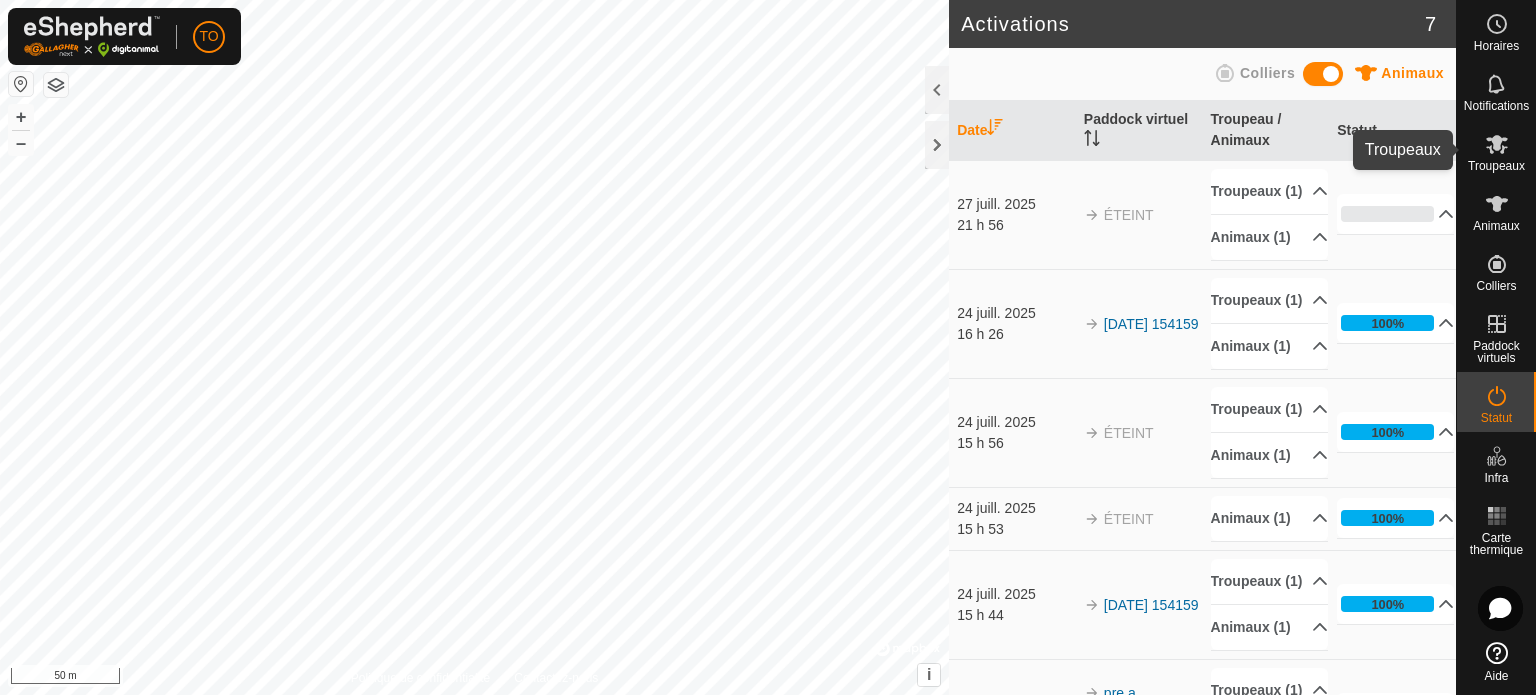 click on "Troupeaux" at bounding box center [1496, 166] 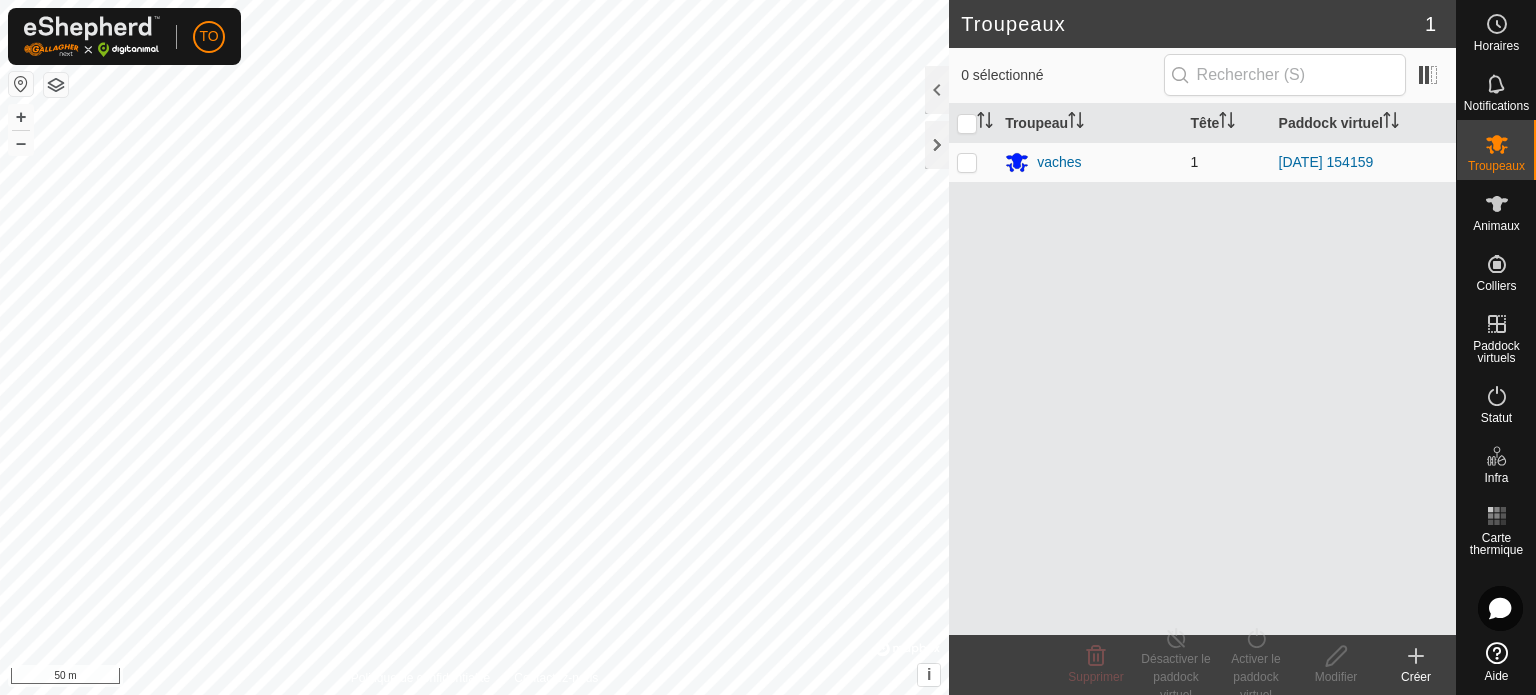 click at bounding box center [967, 162] 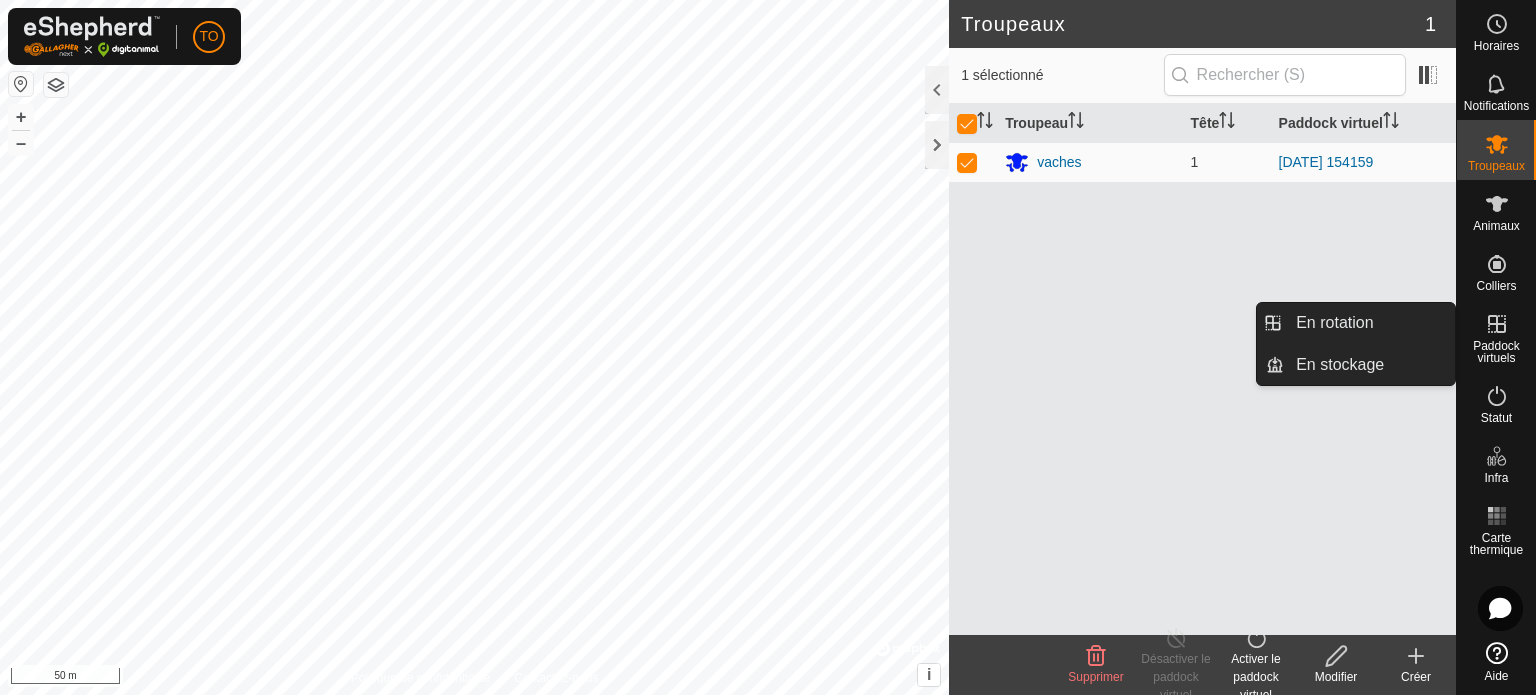 click on "Paddock virtuels" at bounding box center [1496, 352] 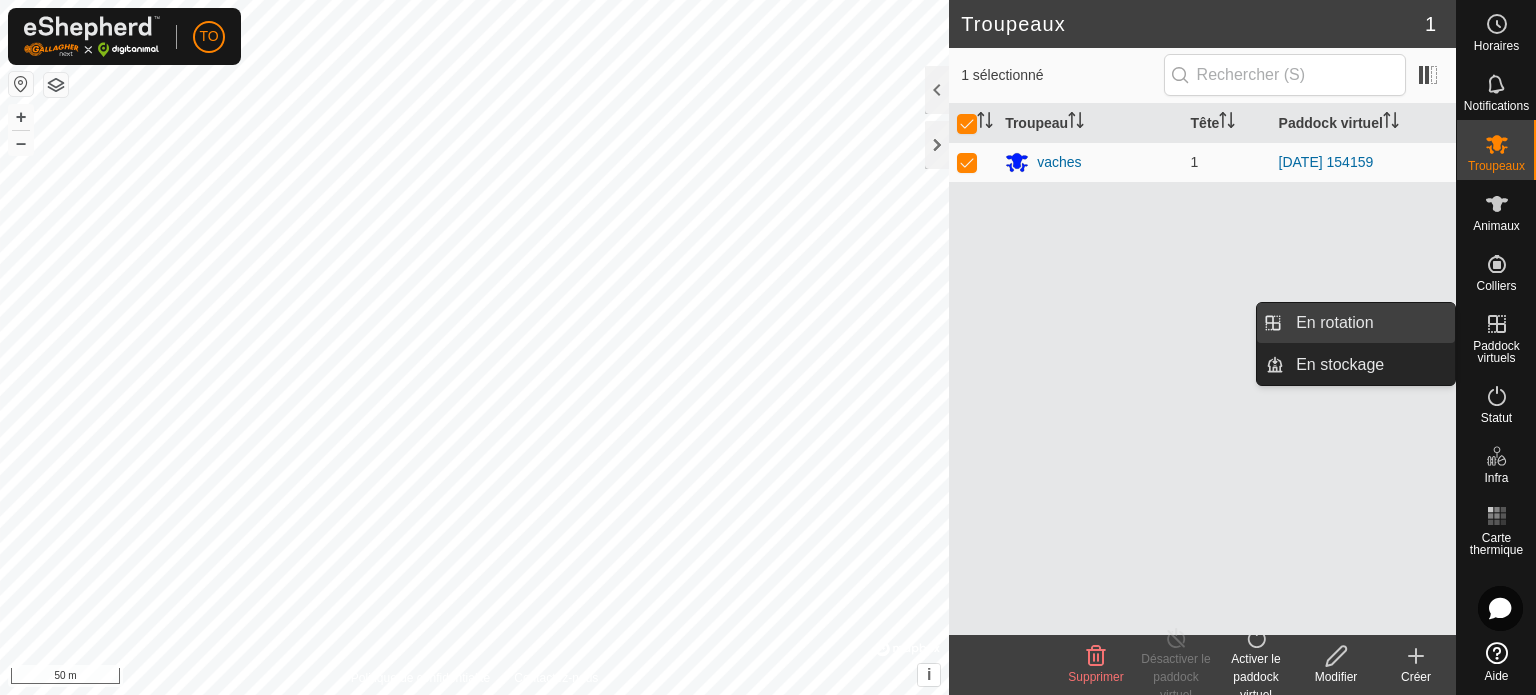 click on "En rotation" at bounding box center [1369, 323] 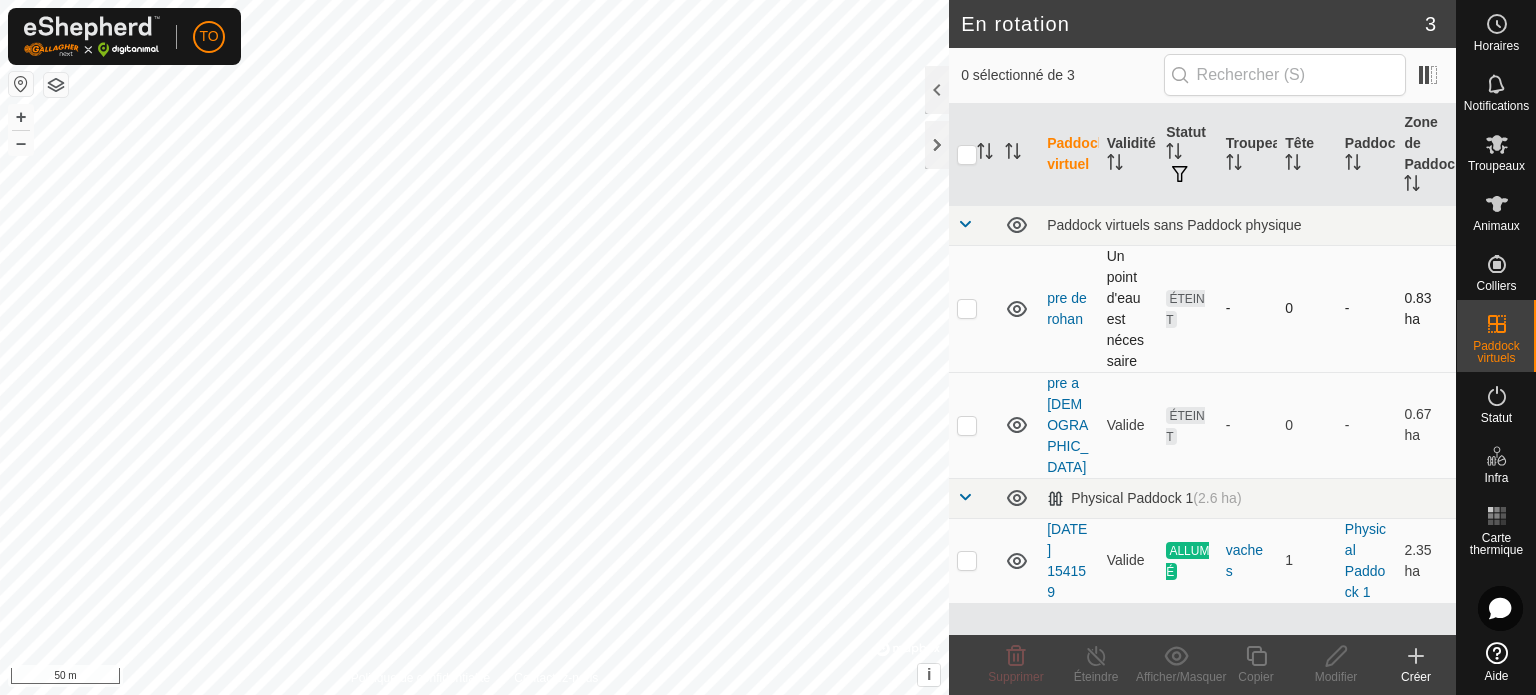click at bounding box center [967, 308] 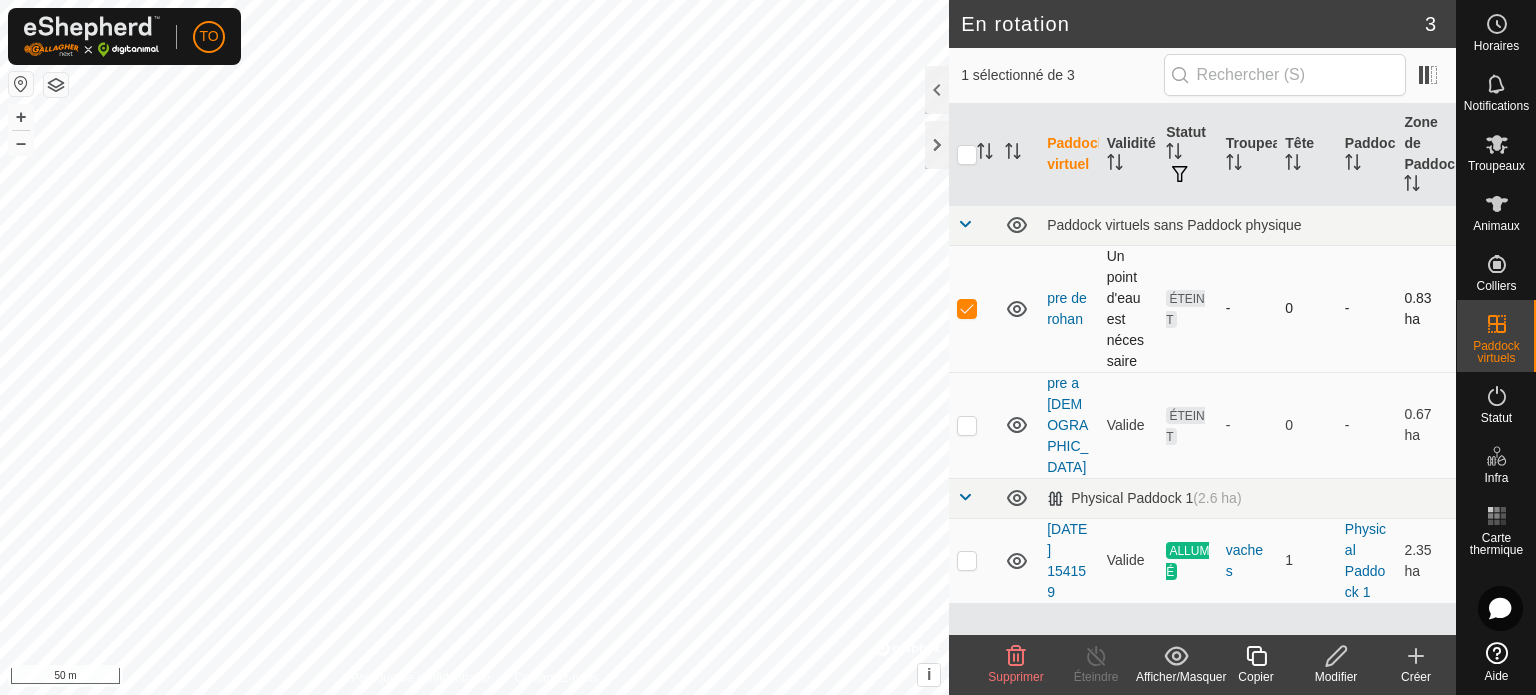click 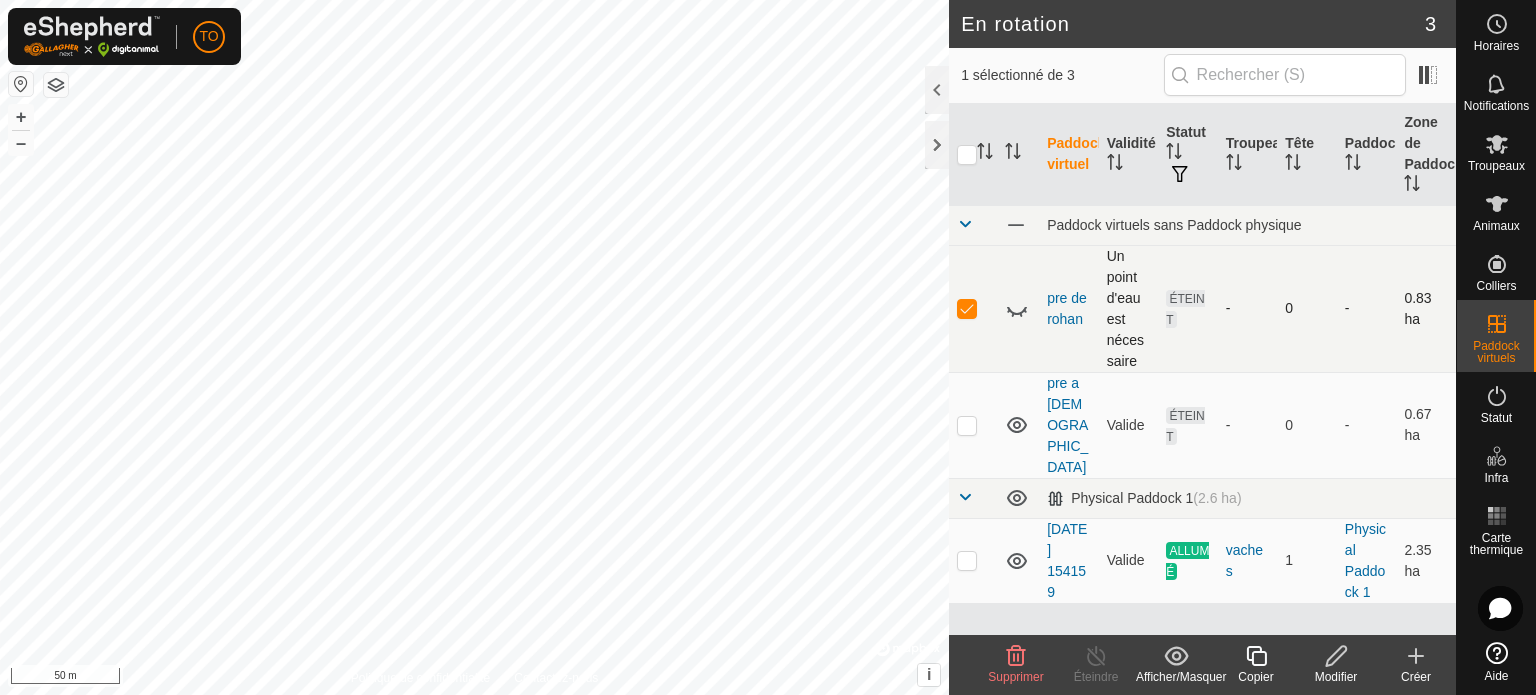 click 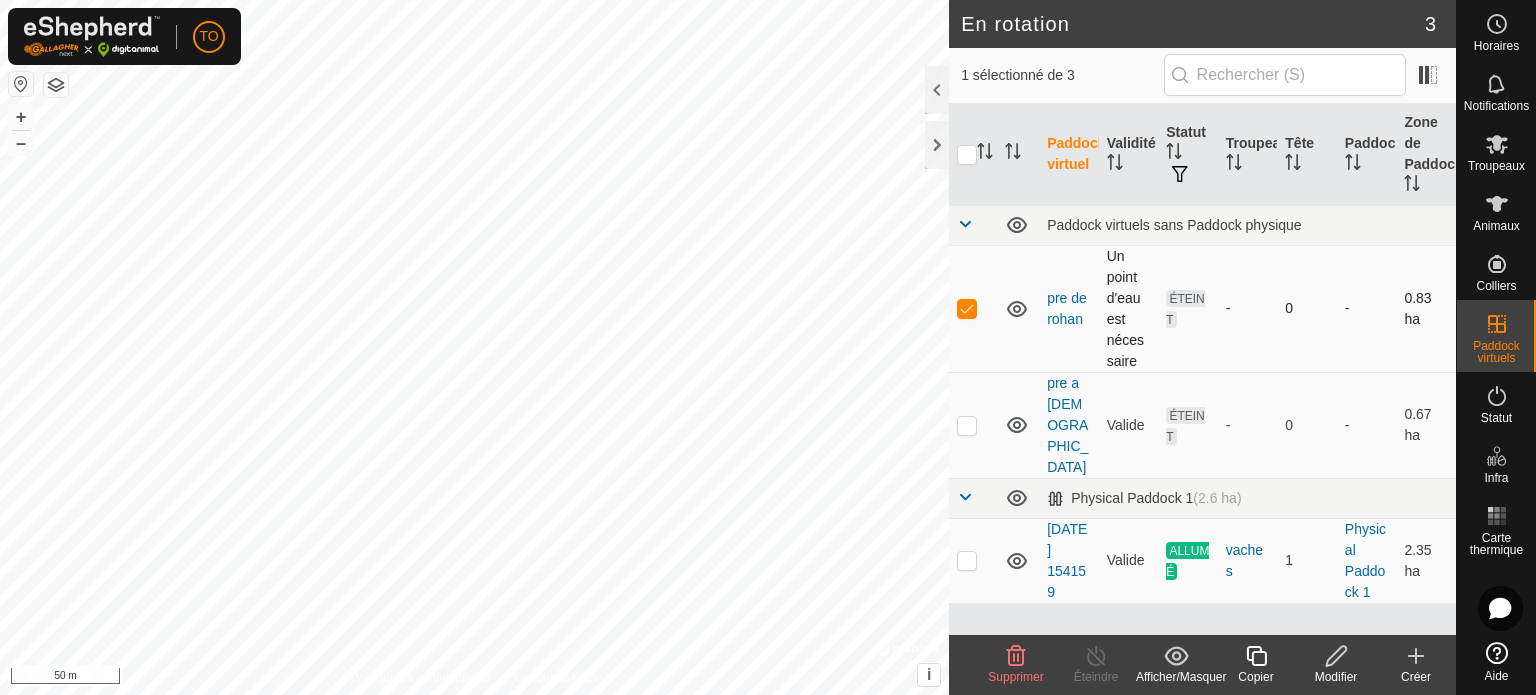 click 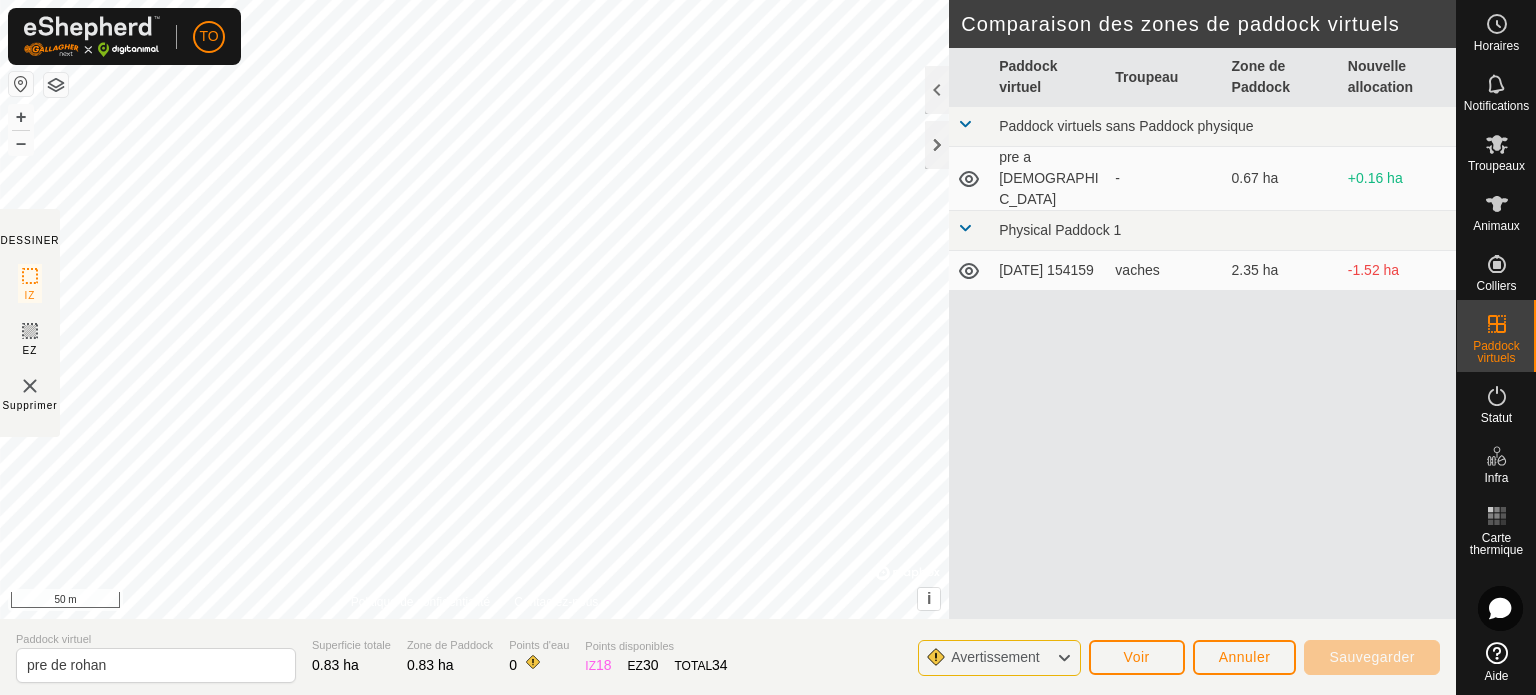click 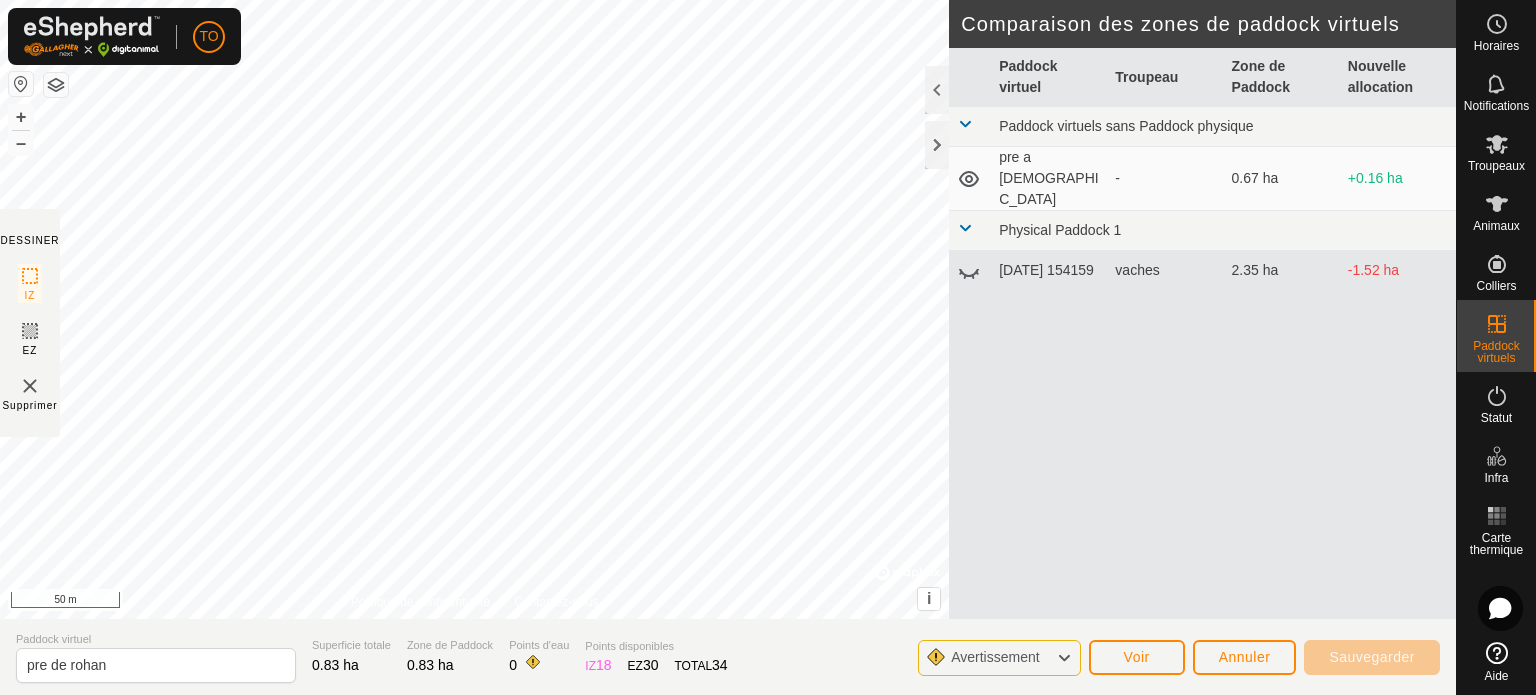 click 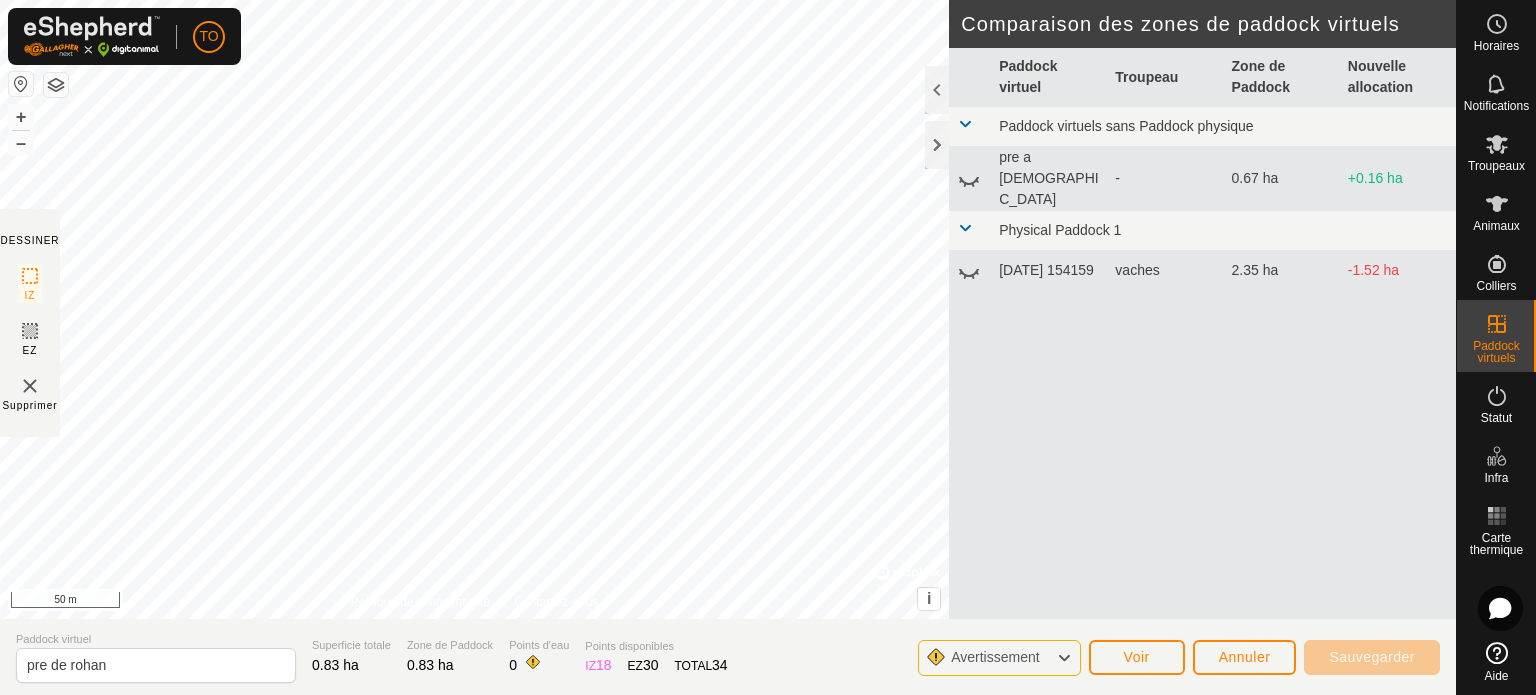 click 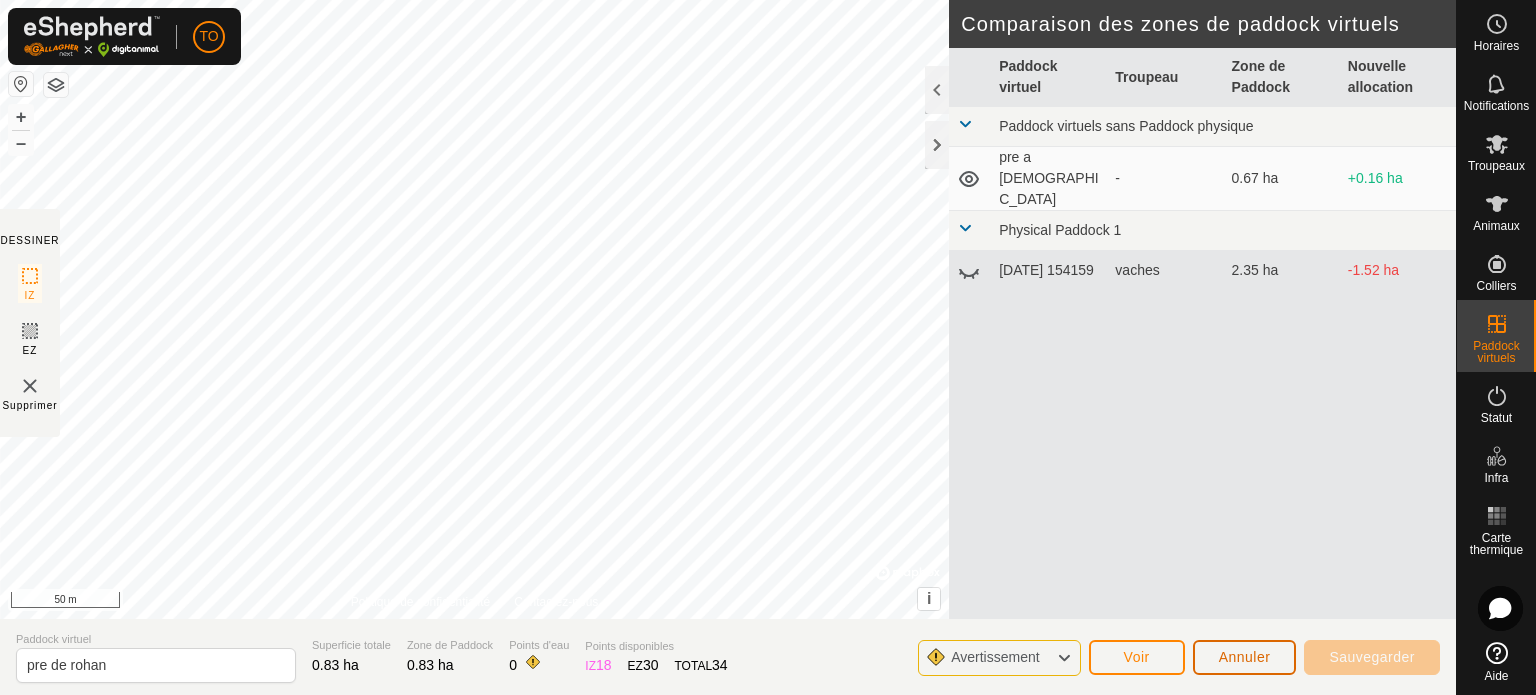 click on "Annuler" 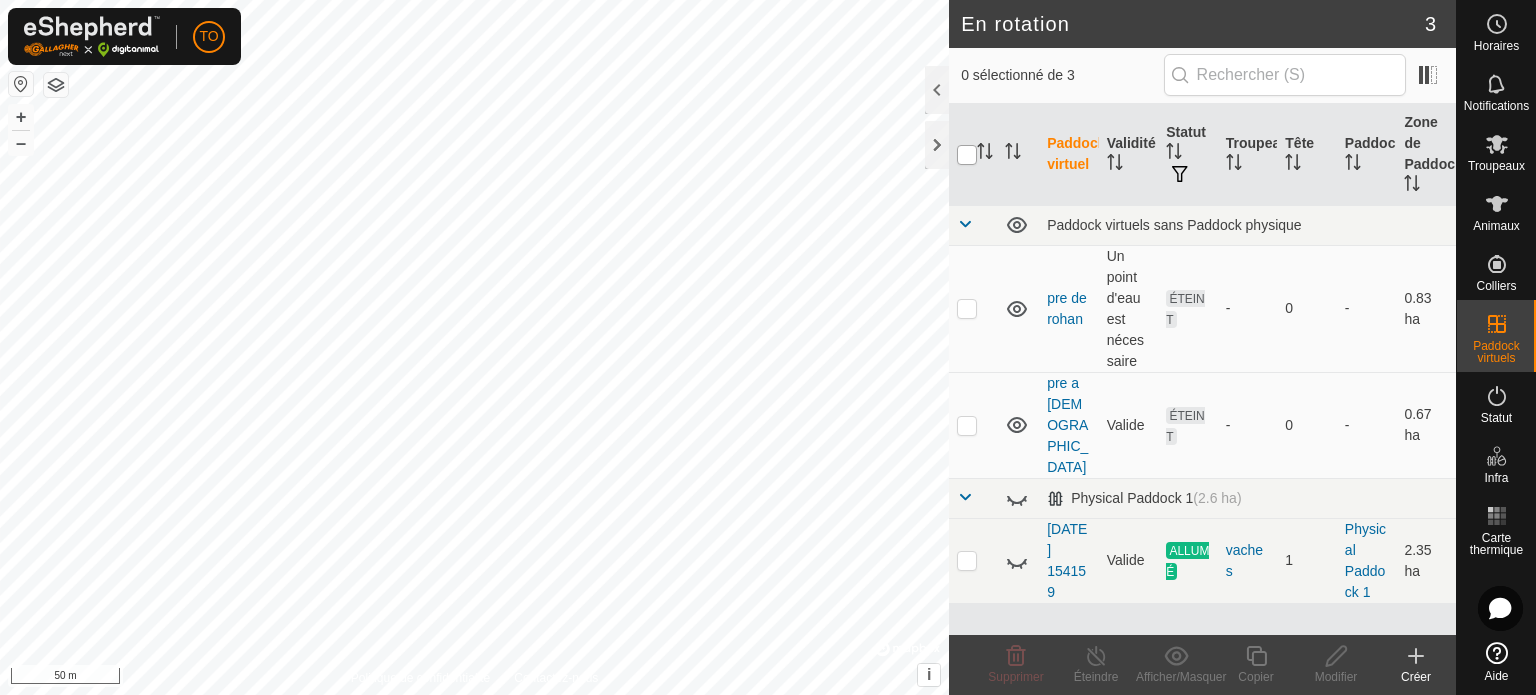 click at bounding box center [967, 155] 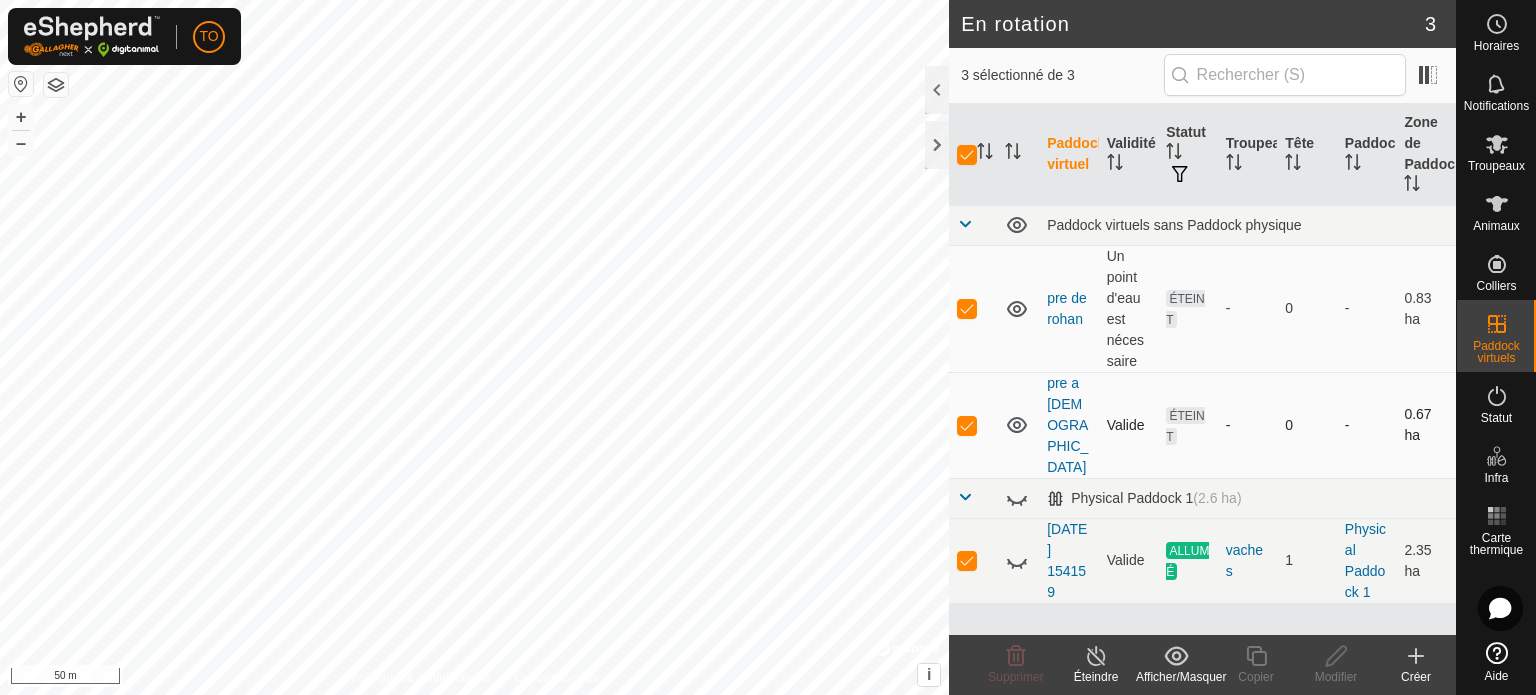 click at bounding box center [967, 425] 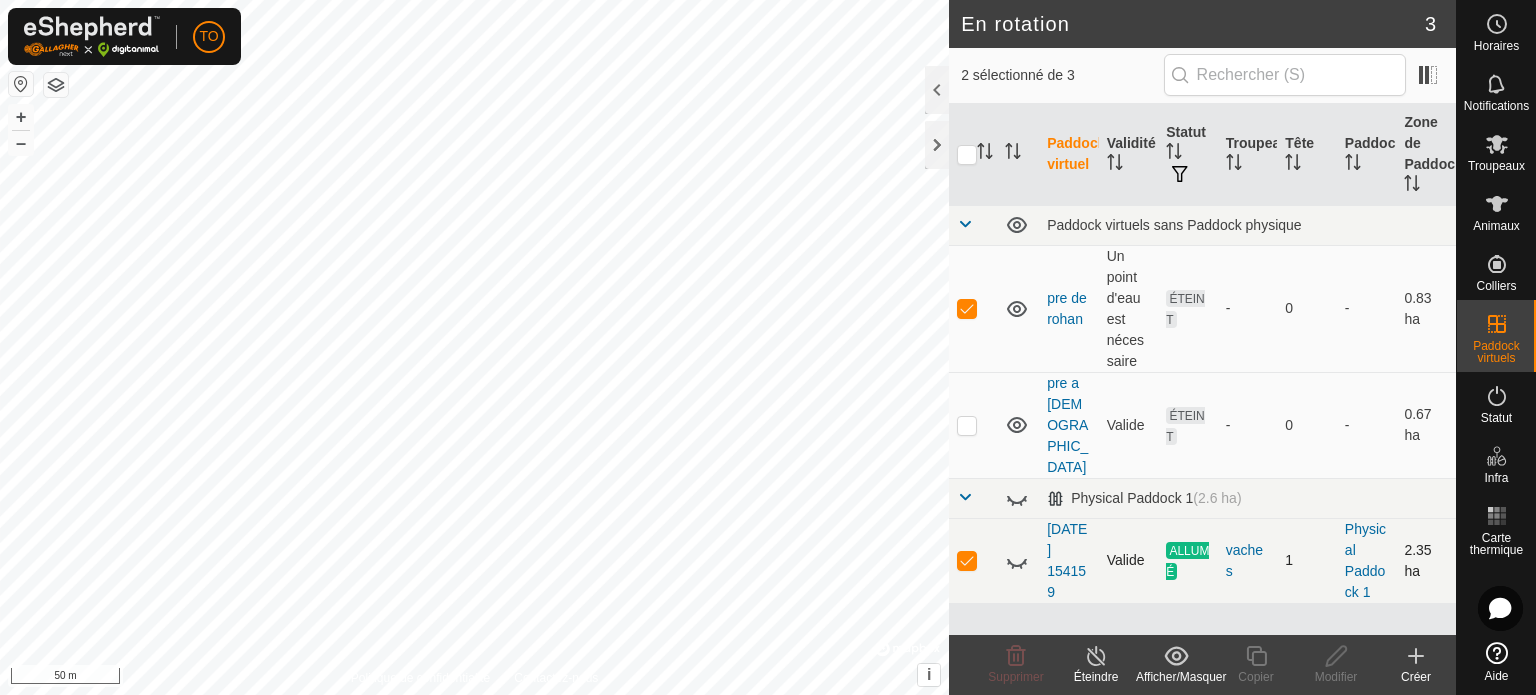 click at bounding box center [967, 560] 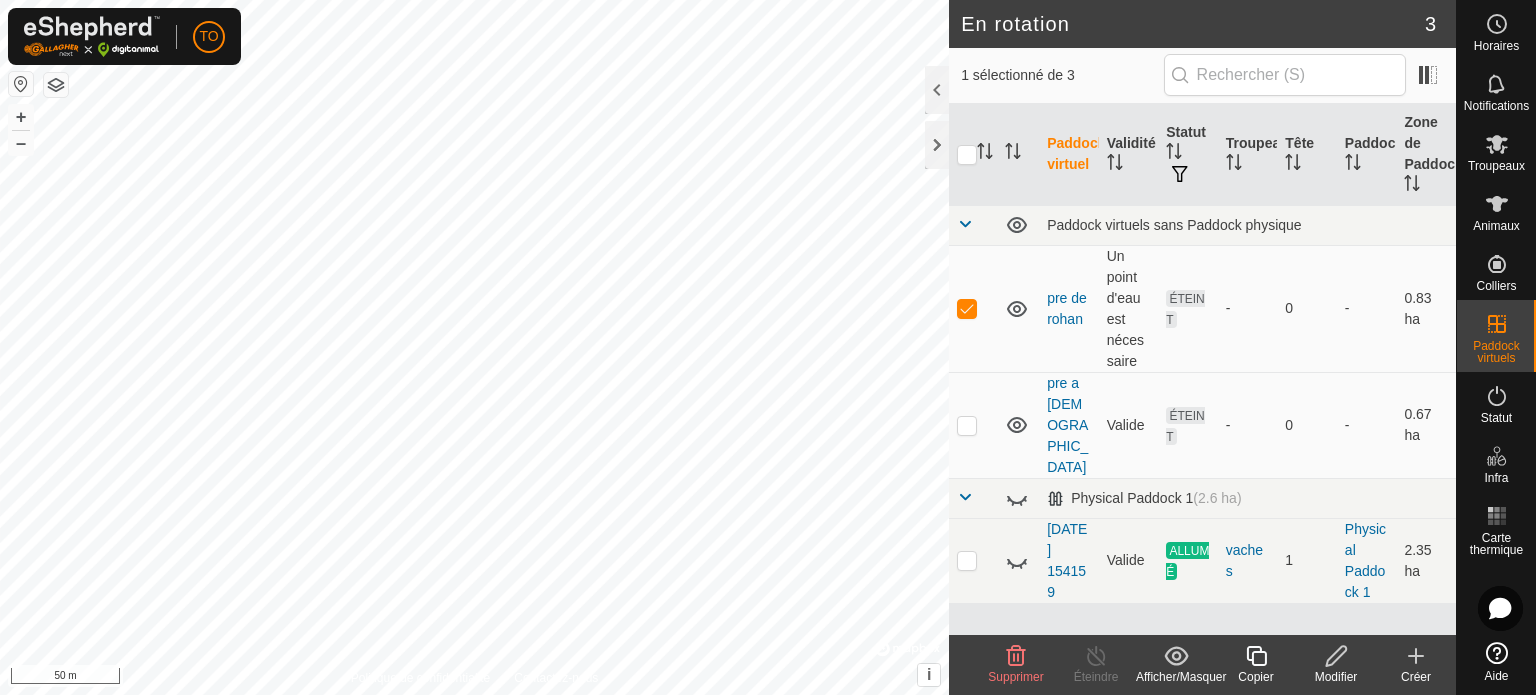 click on "Modifier" 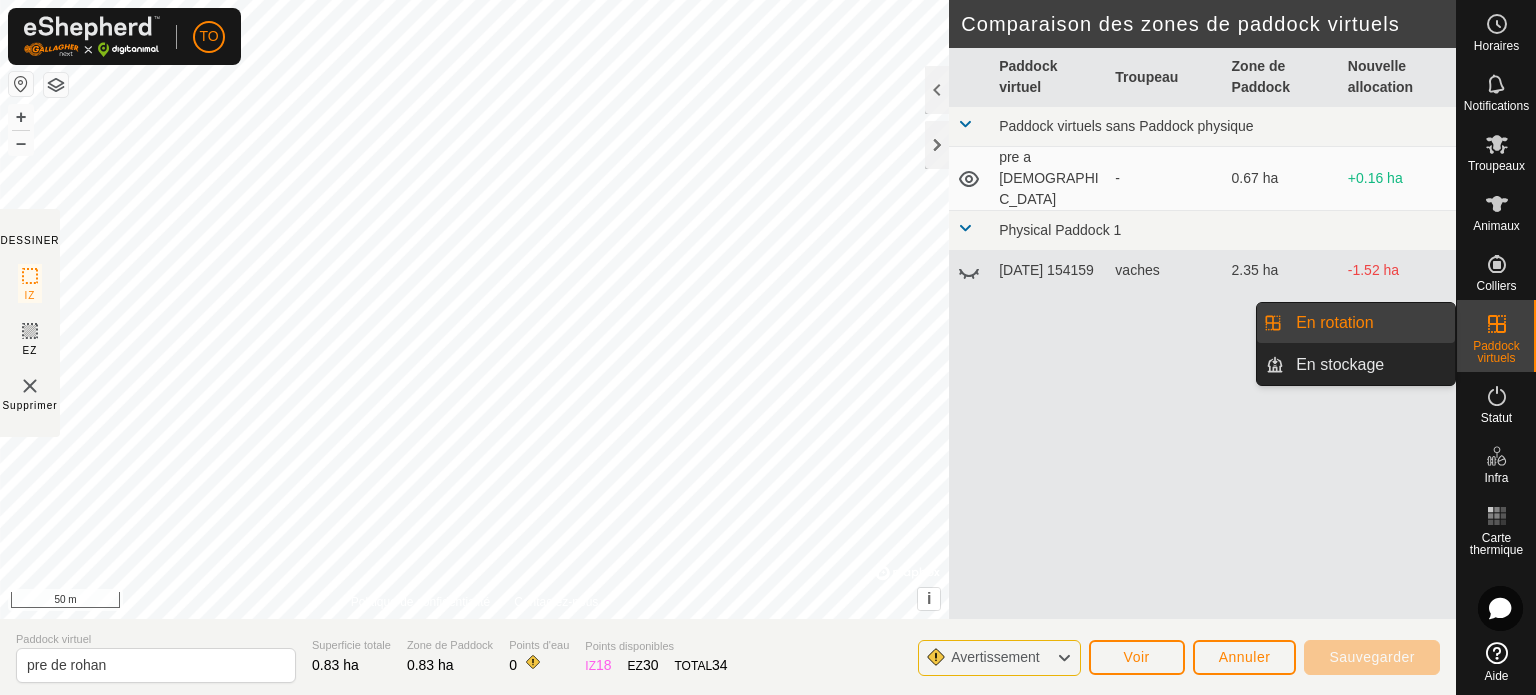 click on "Paddock virtuels" at bounding box center (1496, 352) 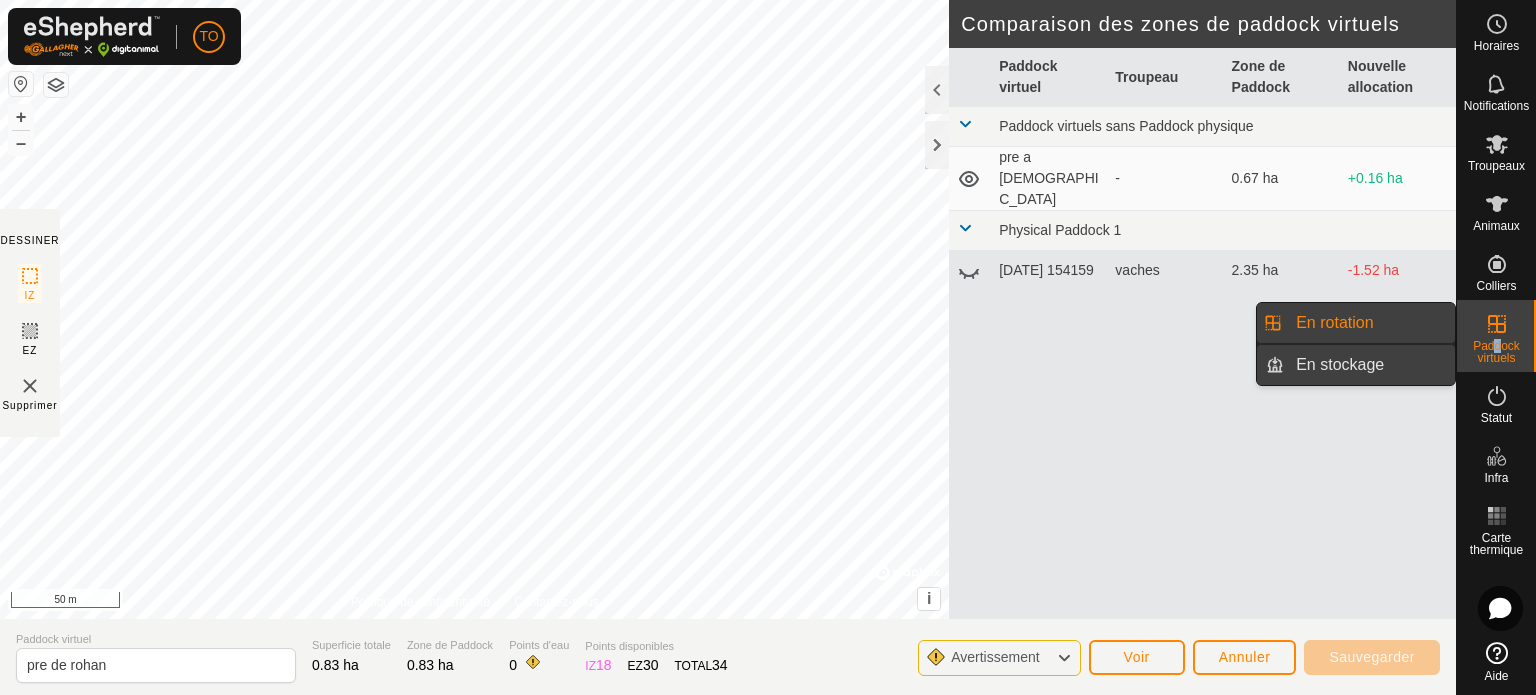 click on "En stockage" at bounding box center (1369, 365) 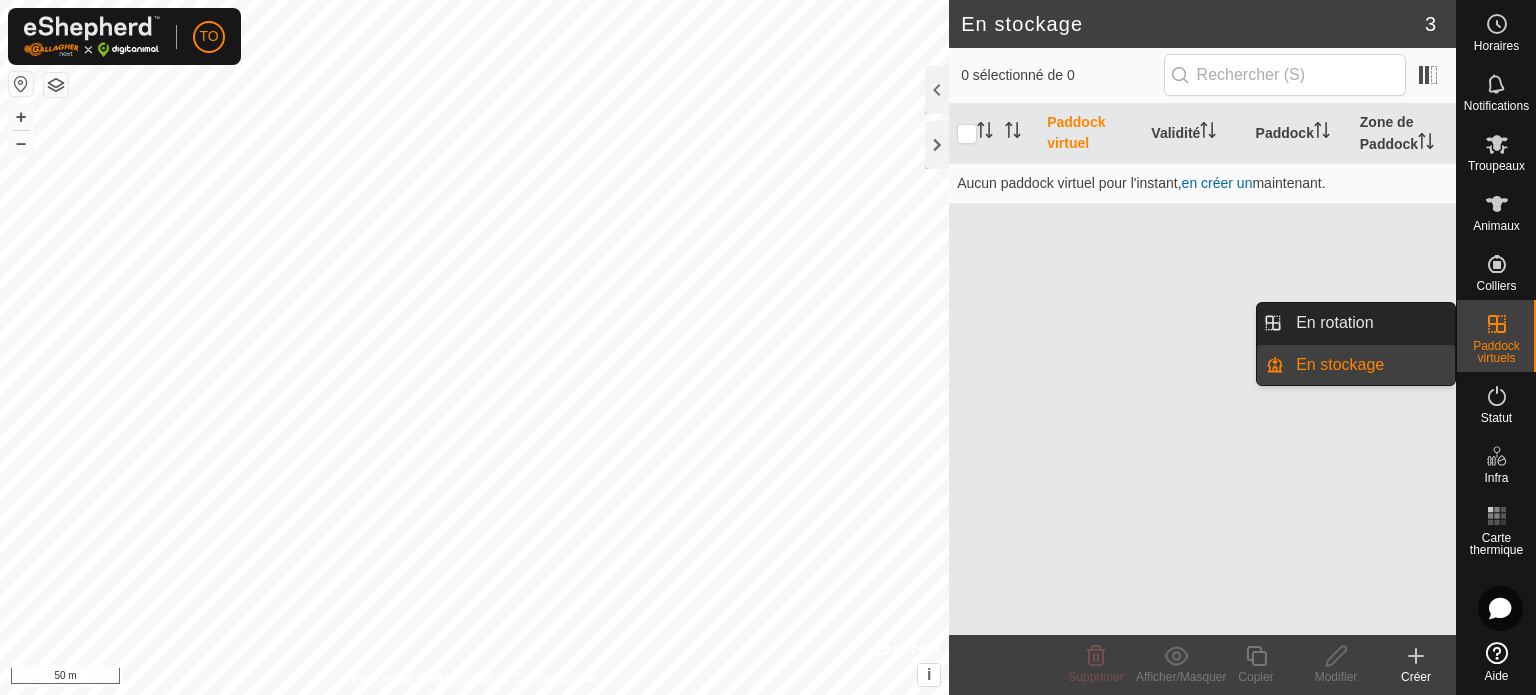 click 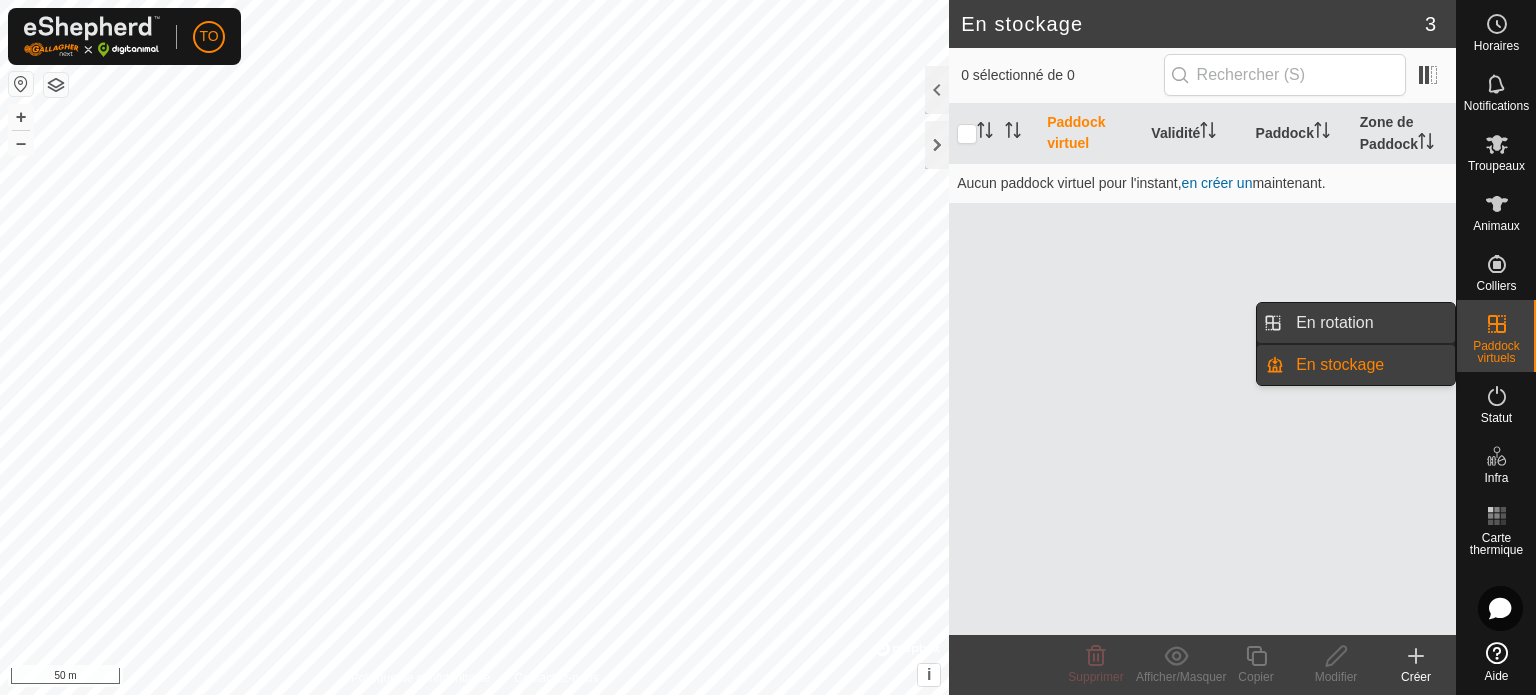 click on "En rotation" at bounding box center (1369, 323) 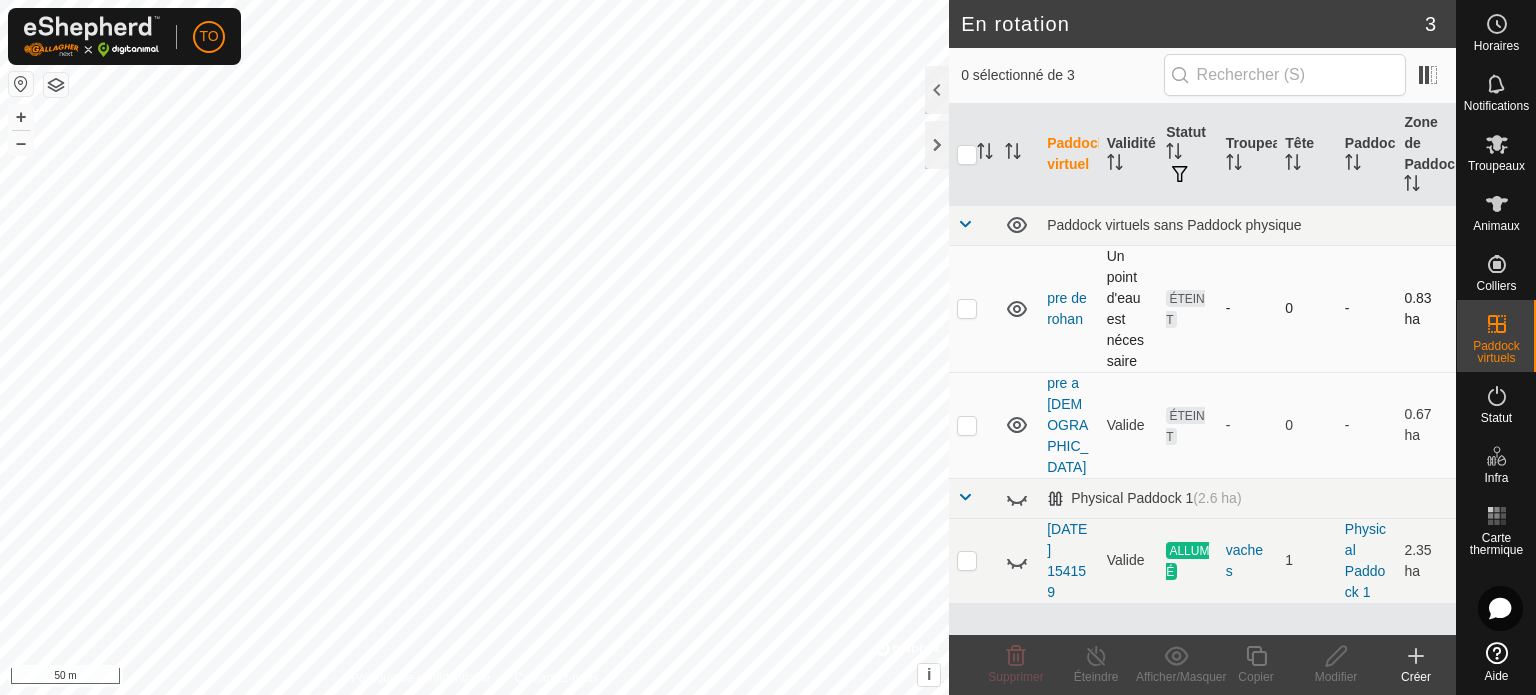 click at bounding box center (967, 308) 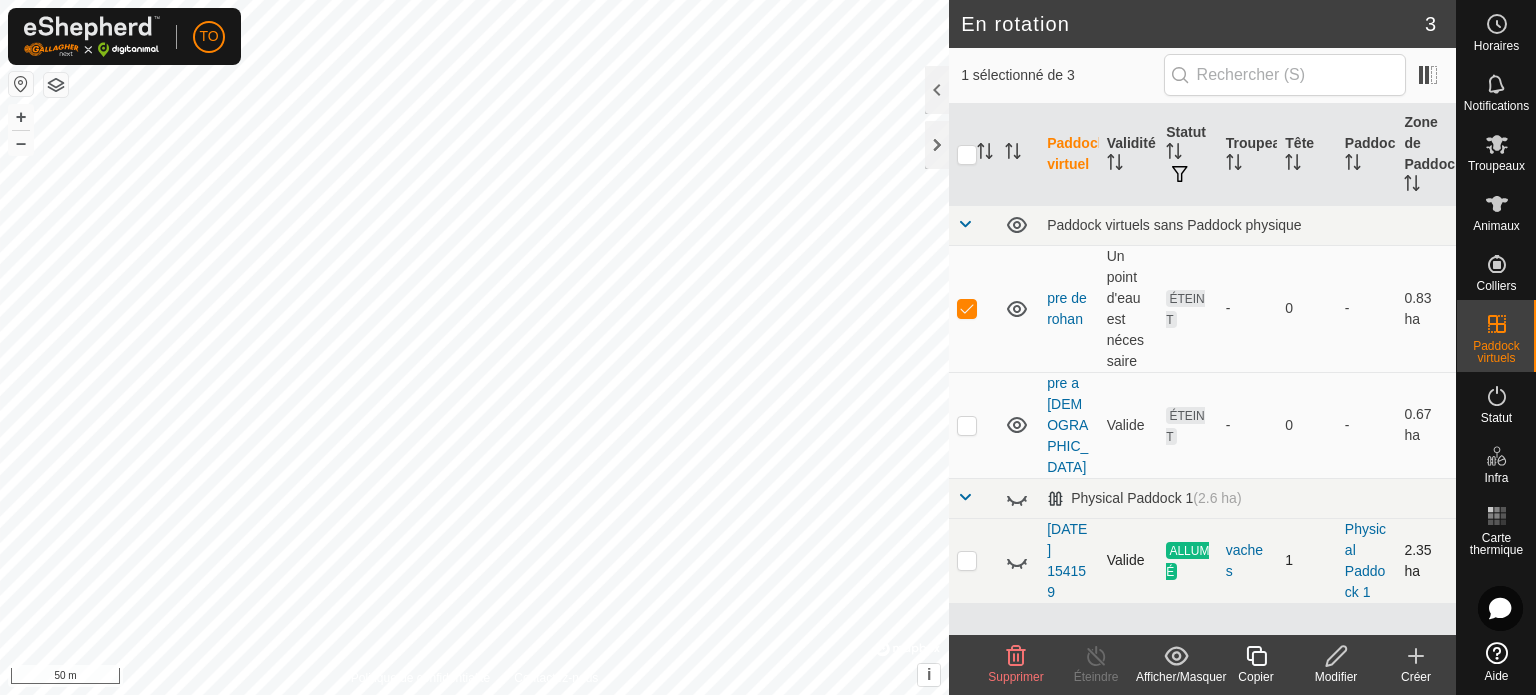 click at bounding box center [967, 560] 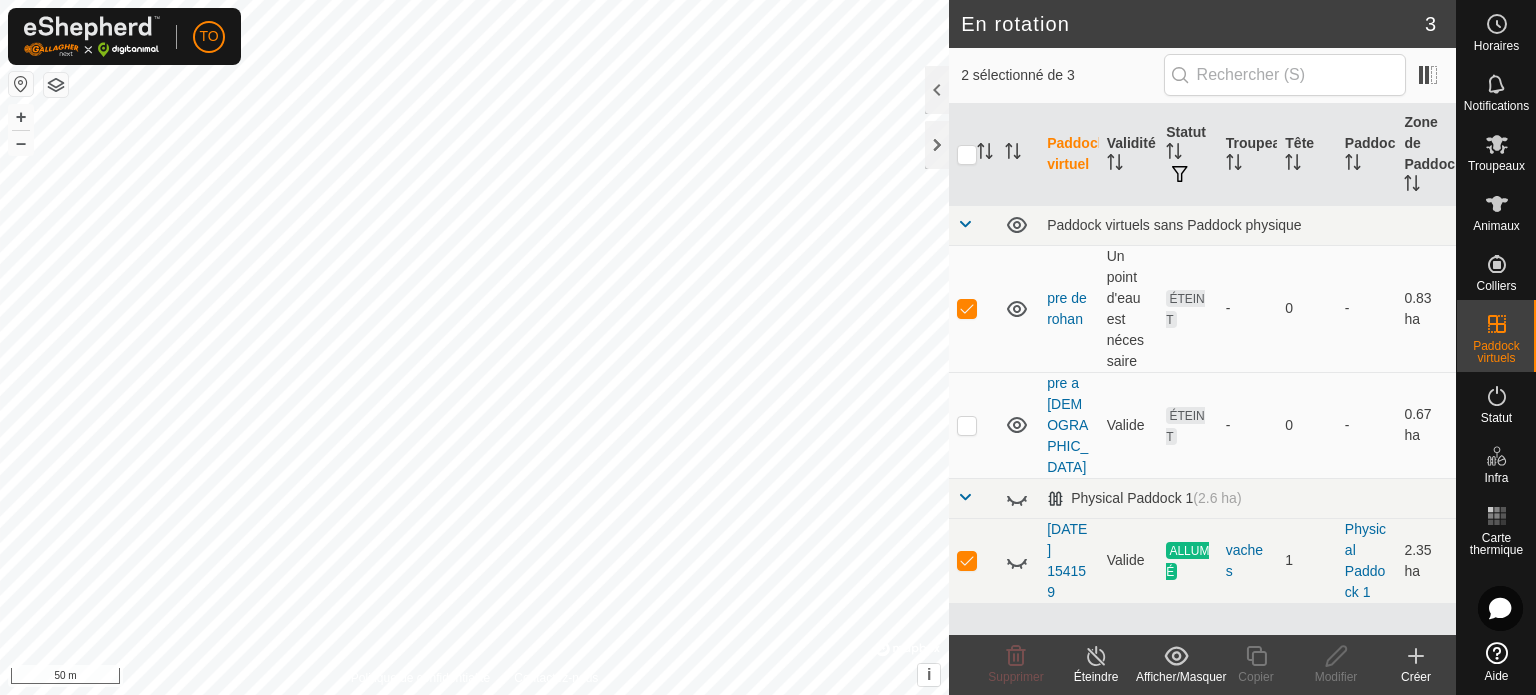 click 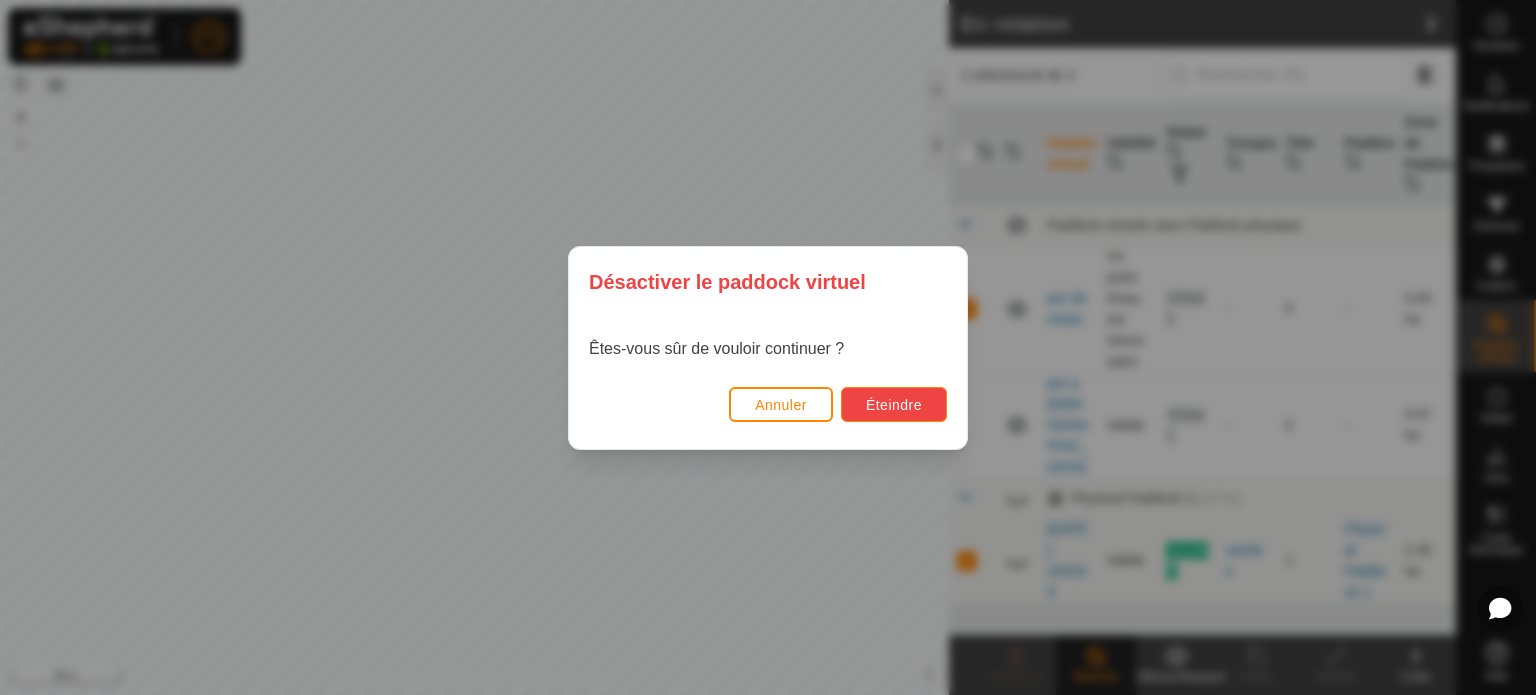 click on "Éteindre" at bounding box center [894, 404] 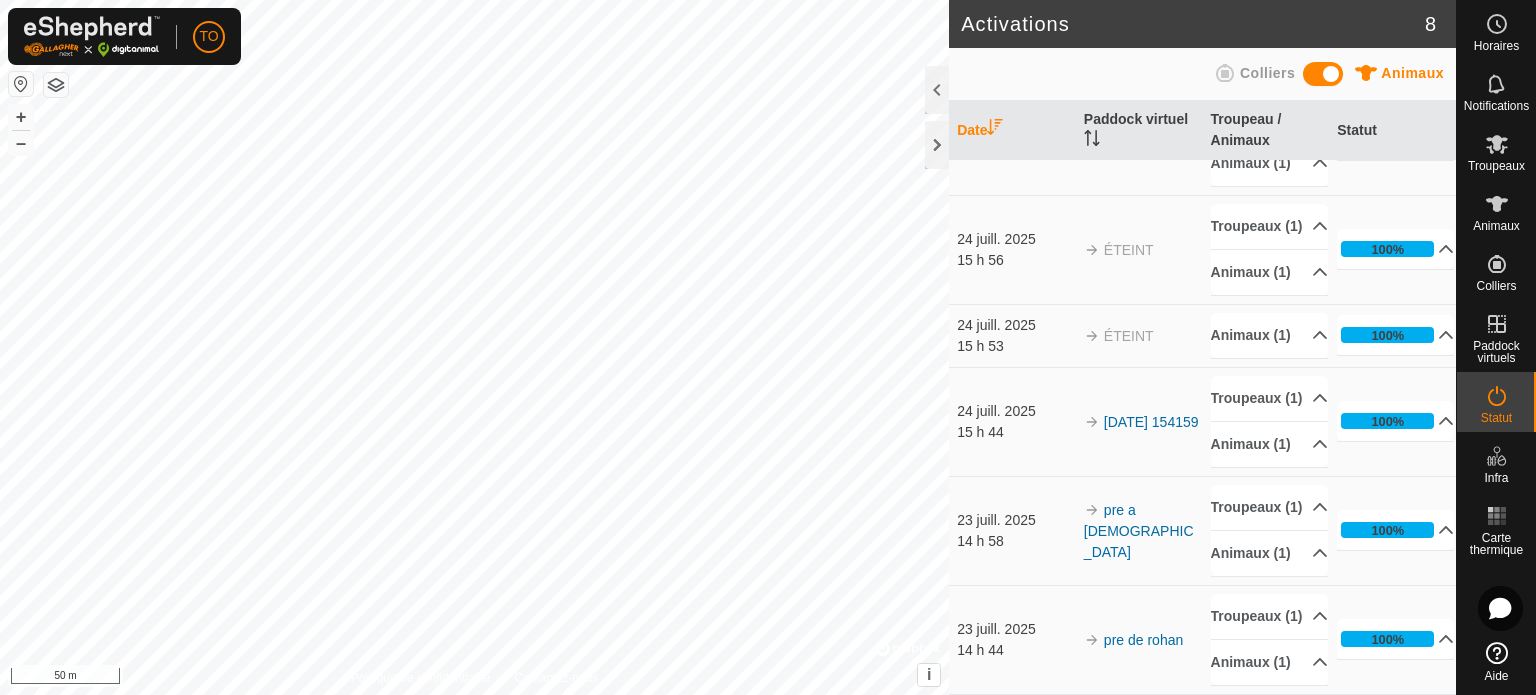 scroll, scrollTop: 534, scrollLeft: 0, axis: vertical 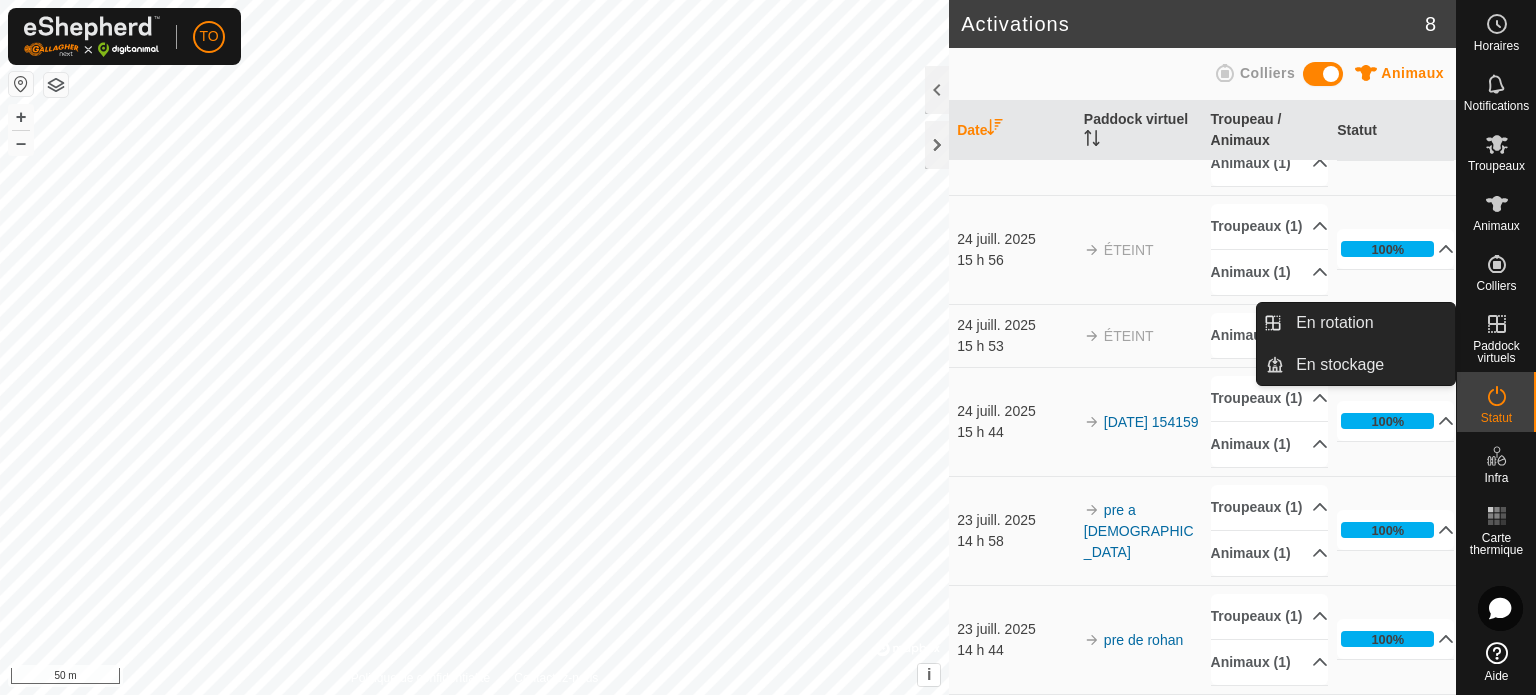 click on "Paddock virtuels" at bounding box center (1496, 352) 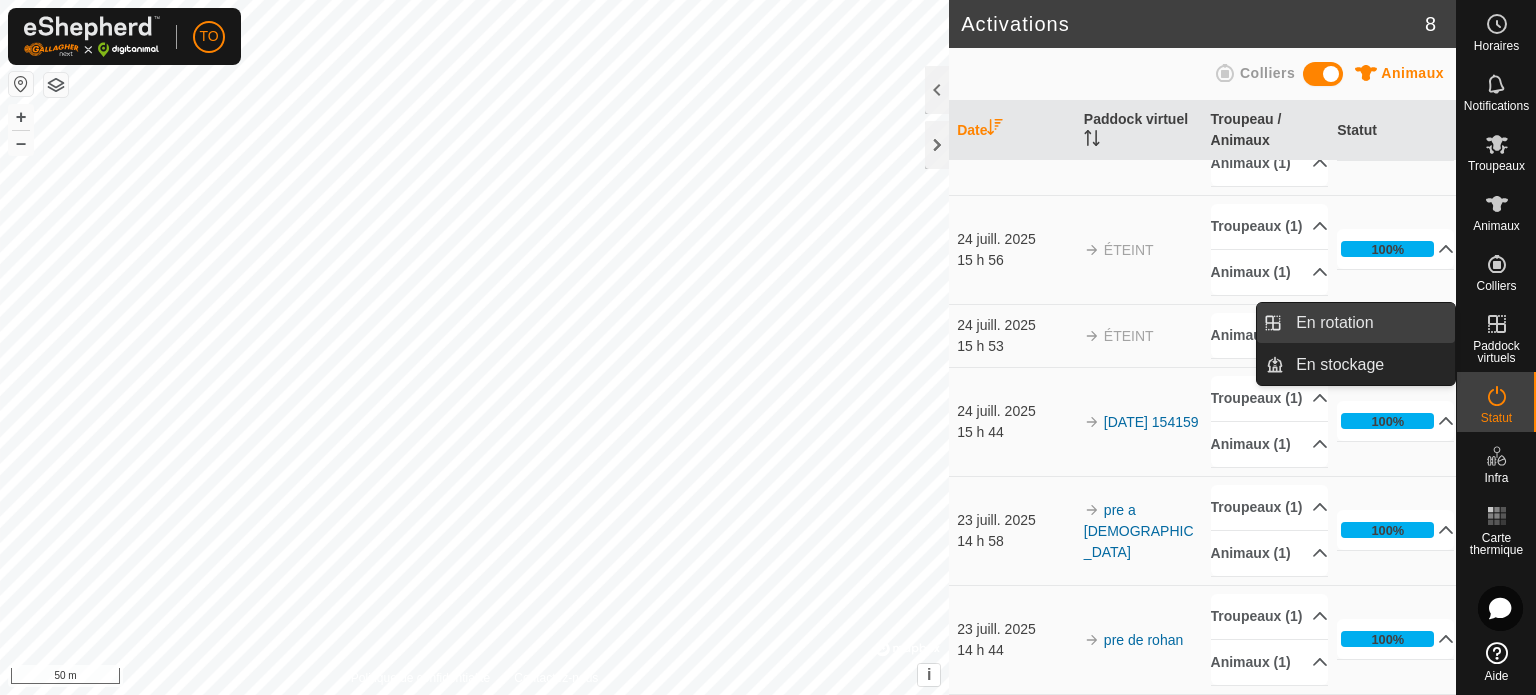 click on "En rotation" at bounding box center [1369, 323] 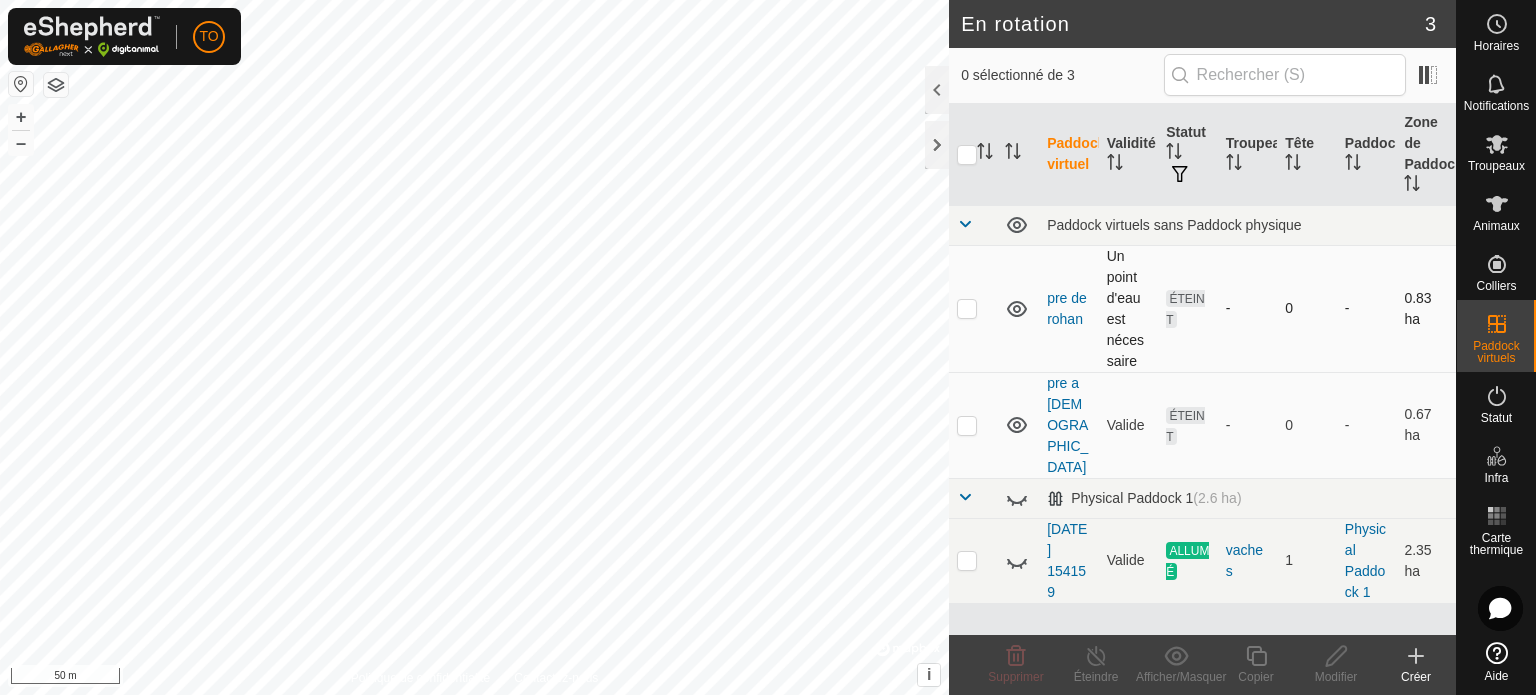 click at bounding box center (967, 308) 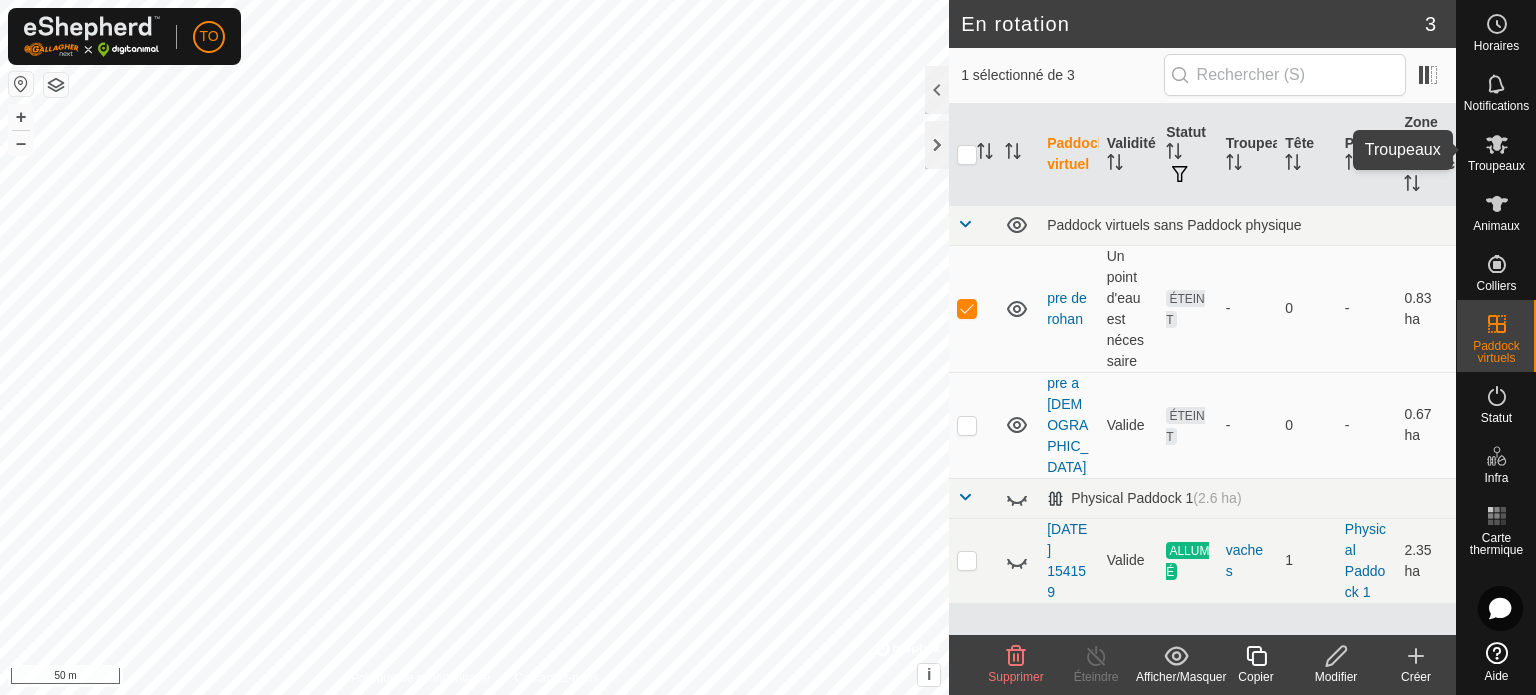 click on "Troupeaux" at bounding box center [1496, 166] 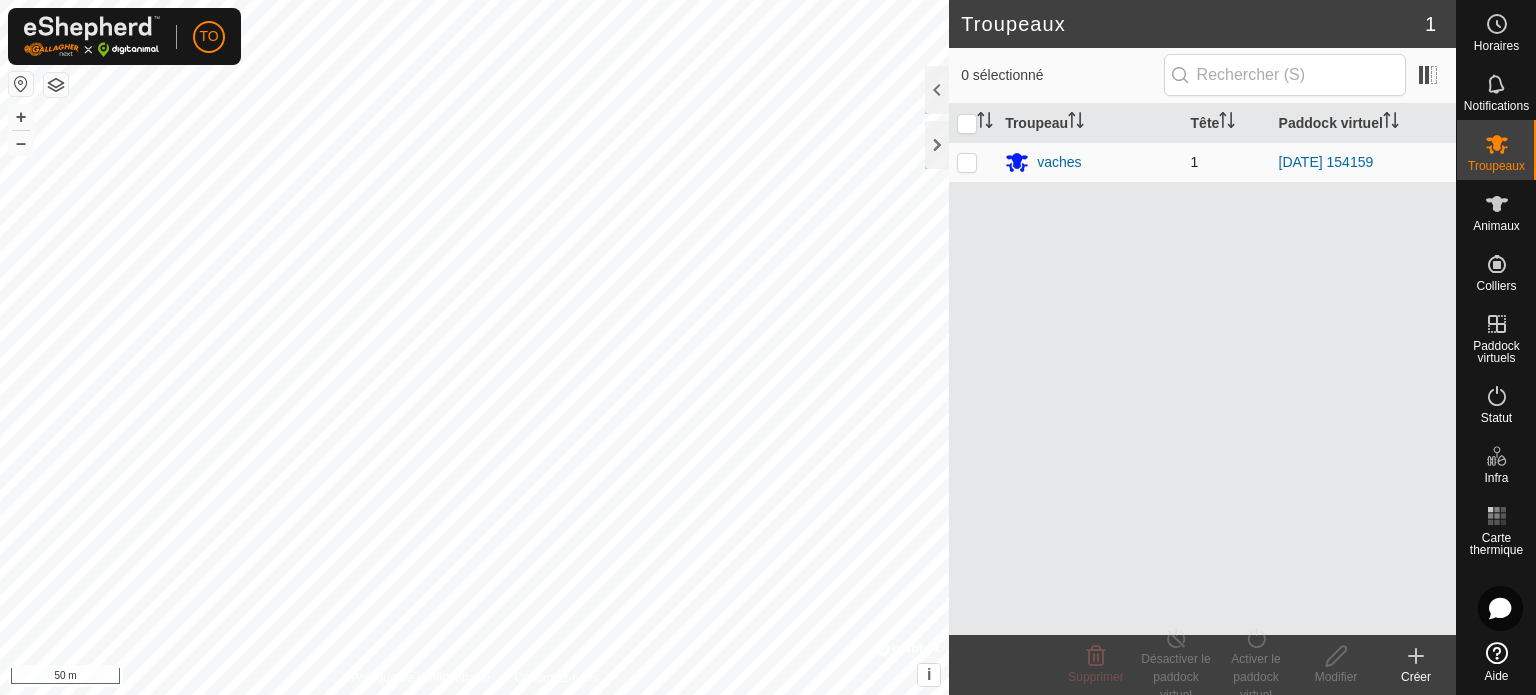 click at bounding box center [967, 162] 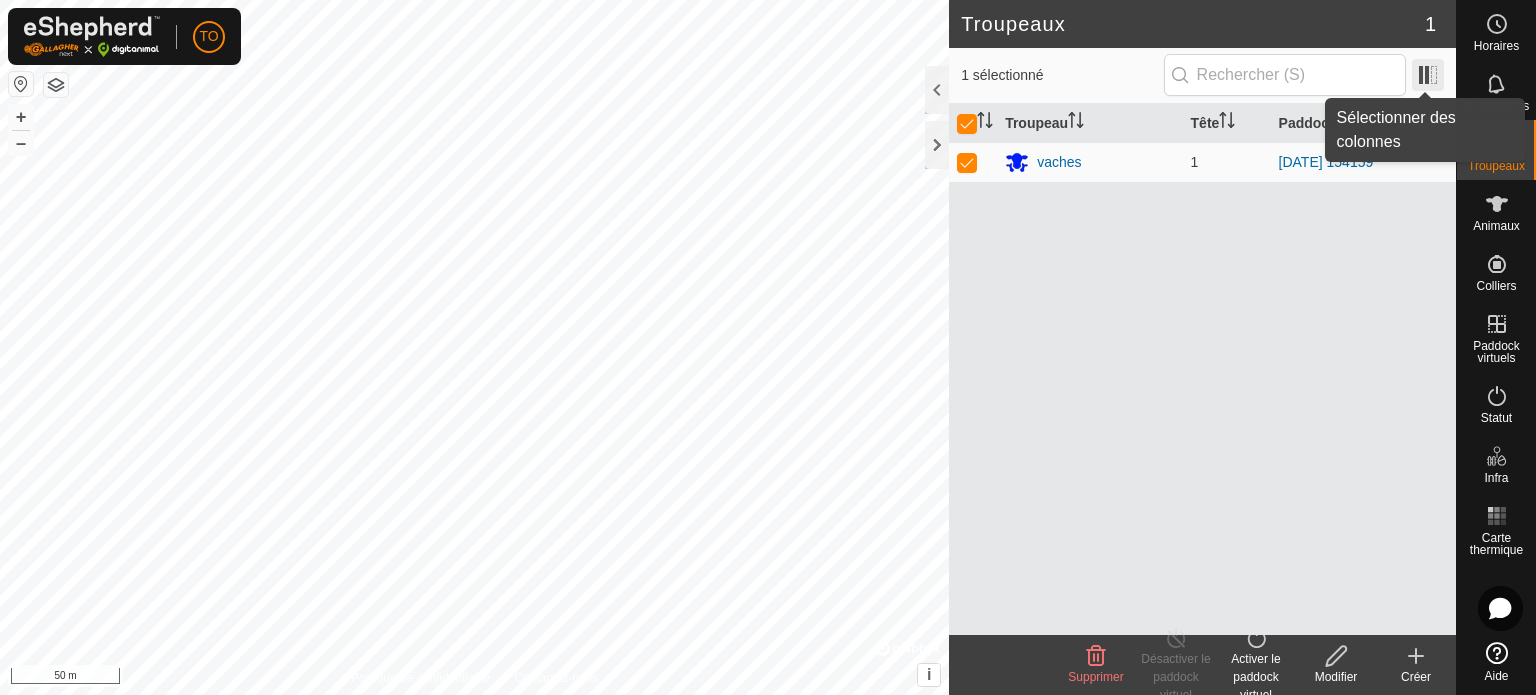 click at bounding box center [1428, 75] 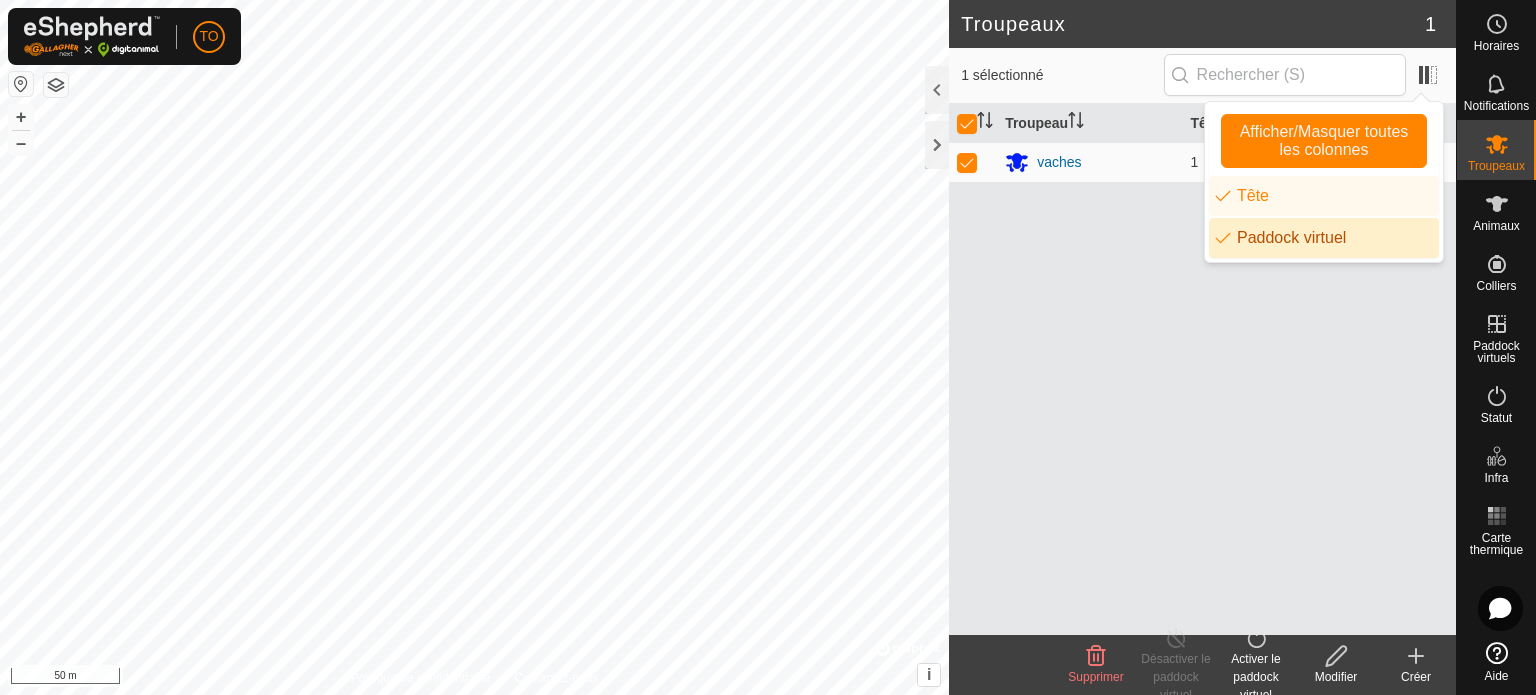 click on "Afficher/Masquer toutes les colonnes  Tête   Paddock virtuel   2 items selected" at bounding box center (1324, 182) 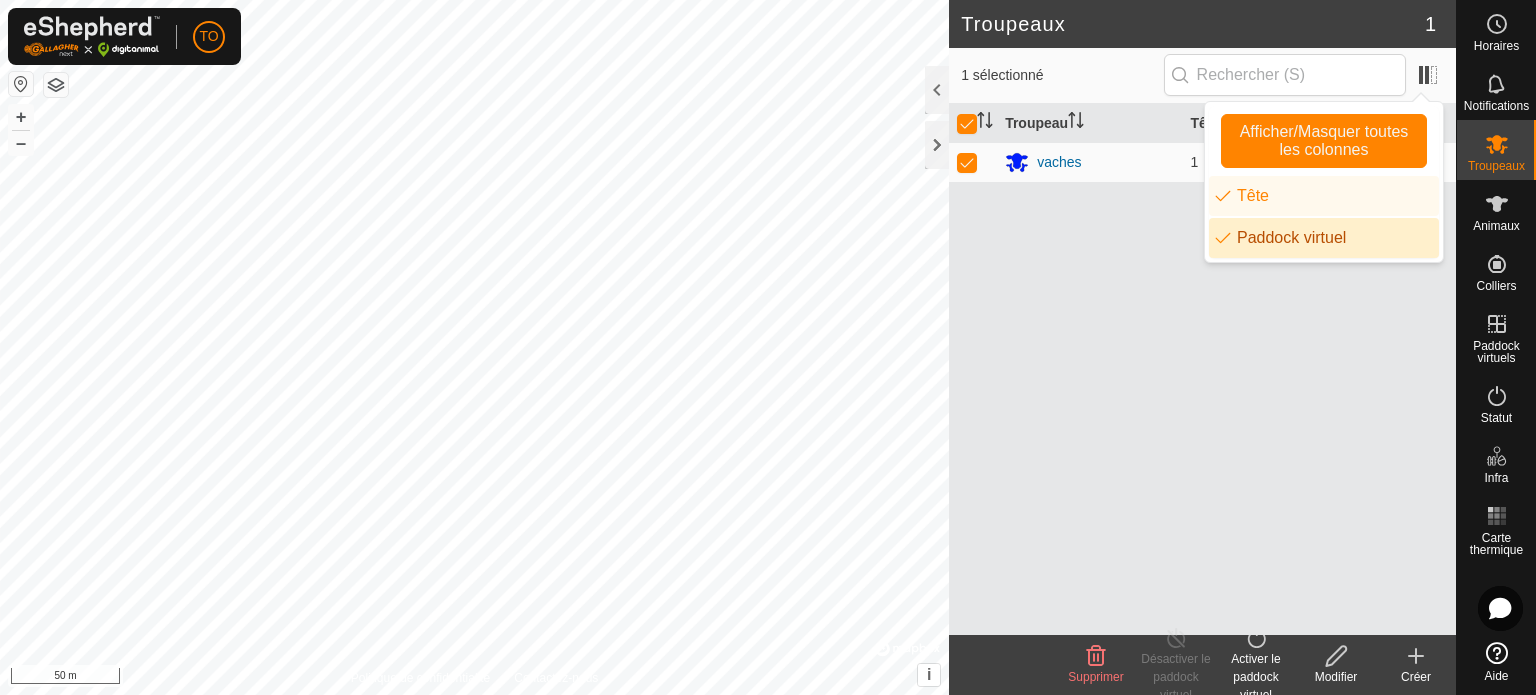 click on "Troupeau   Tête   Paddock virtuel  vaches 1 [DATE] 154159" at bounding box center (1202, 369) 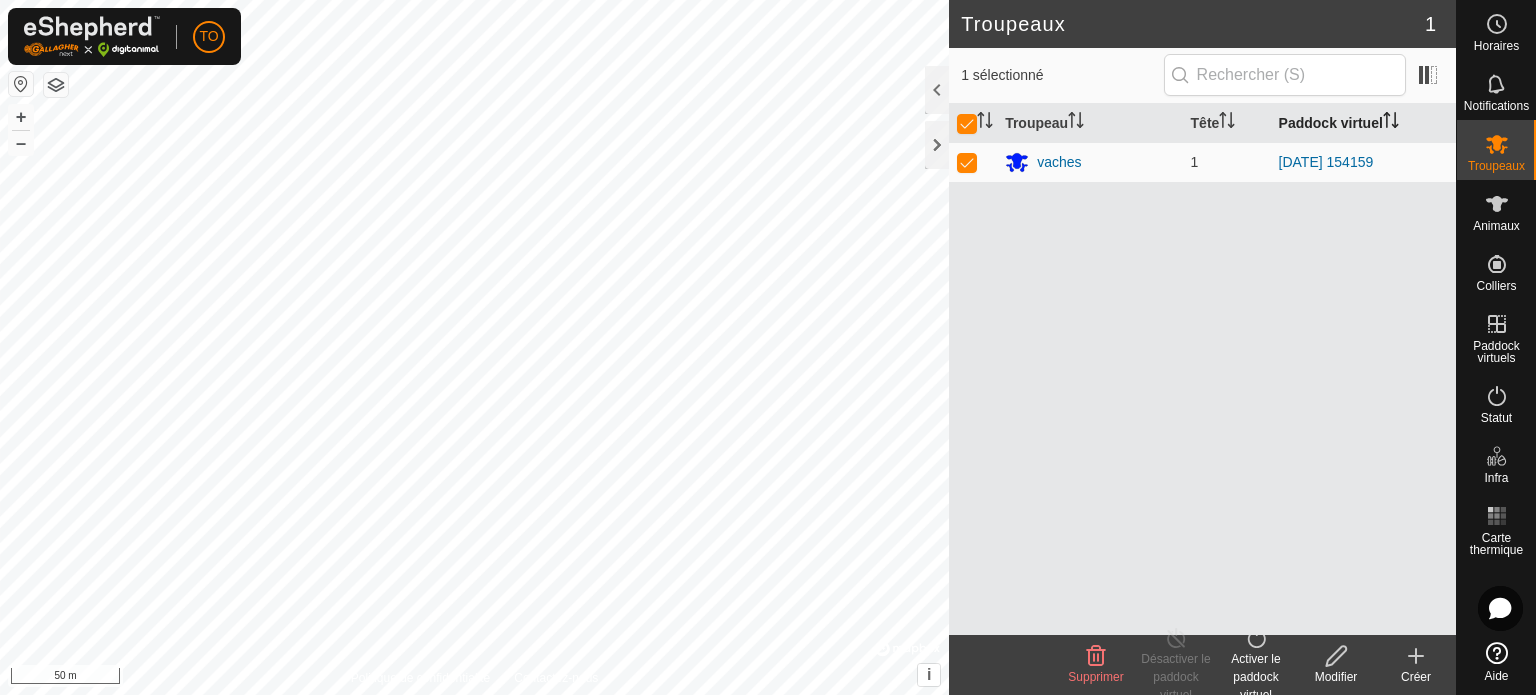 click on "Paddock virtuel" at bounding box center (1363, 123) 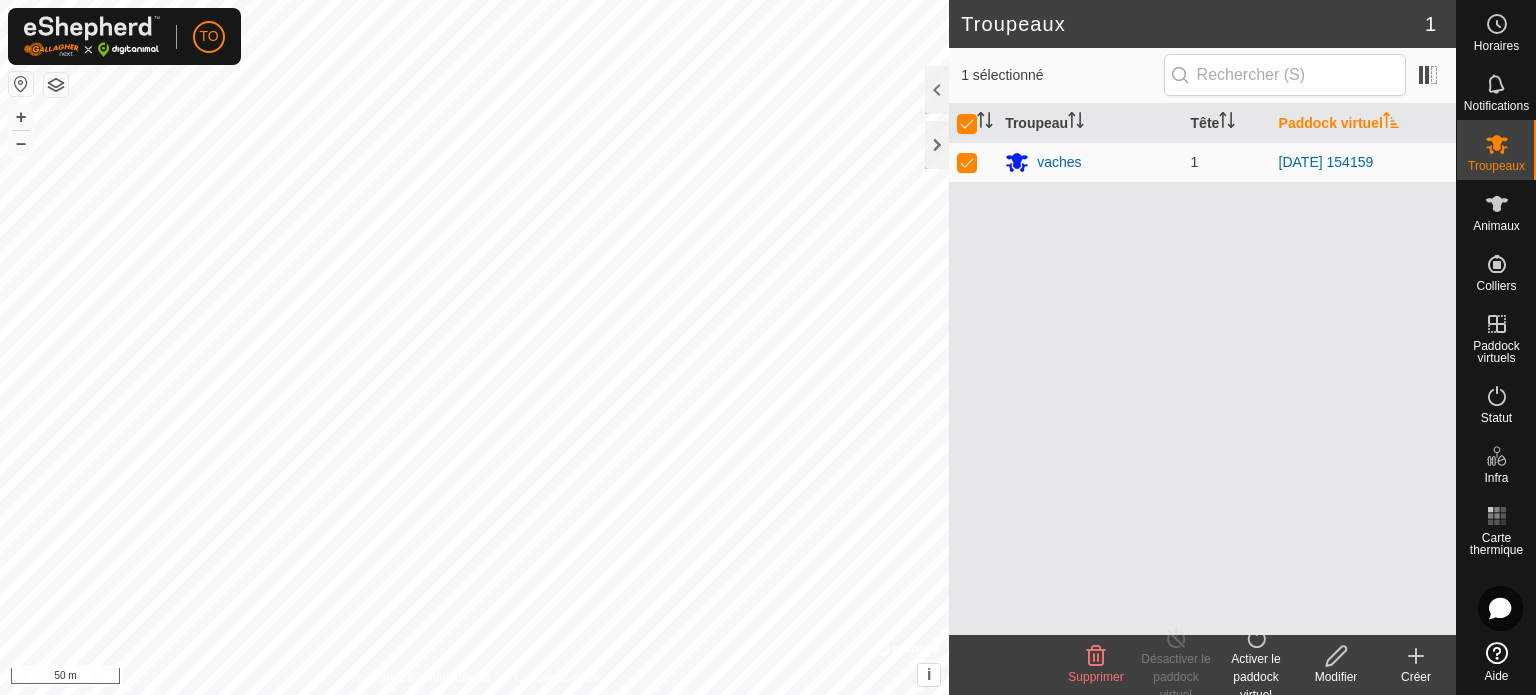 click 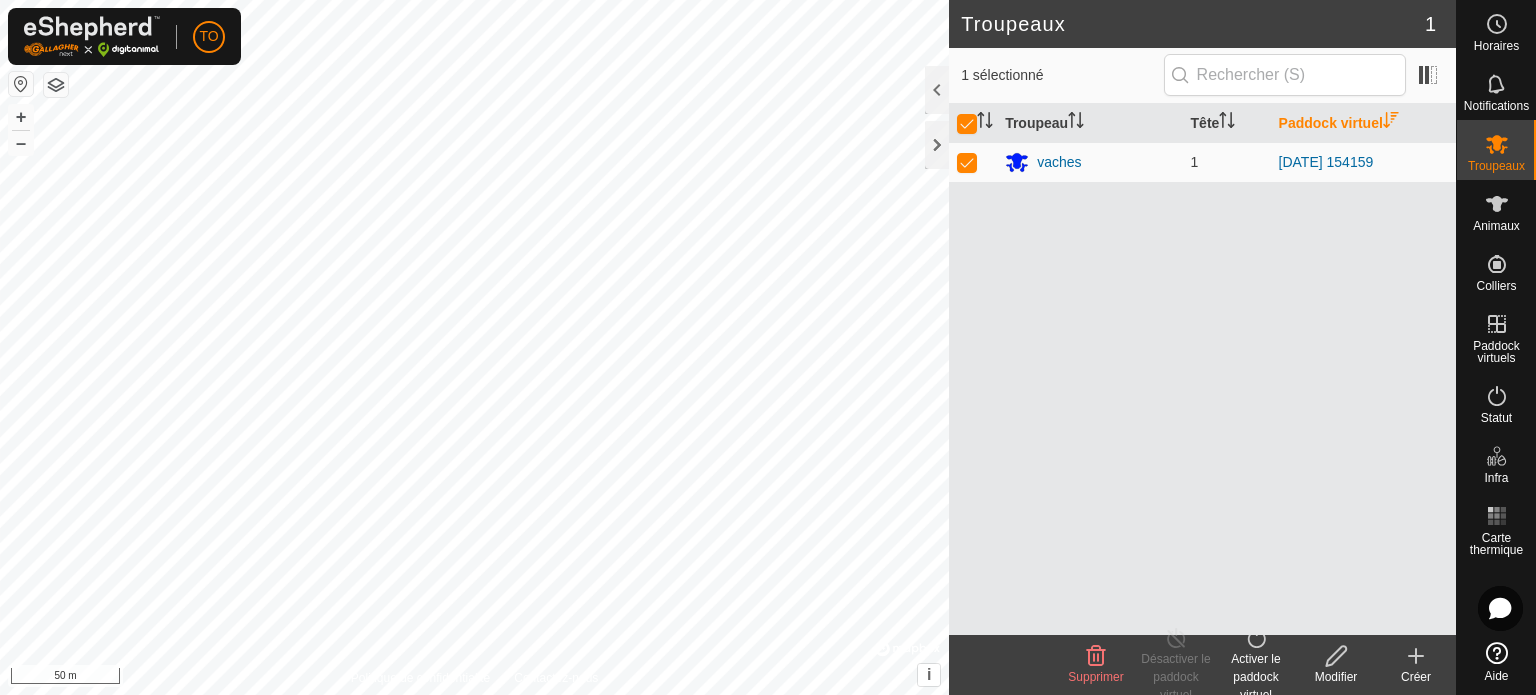 click on "Paddock virtuel" at bounding box center [1363, 123] 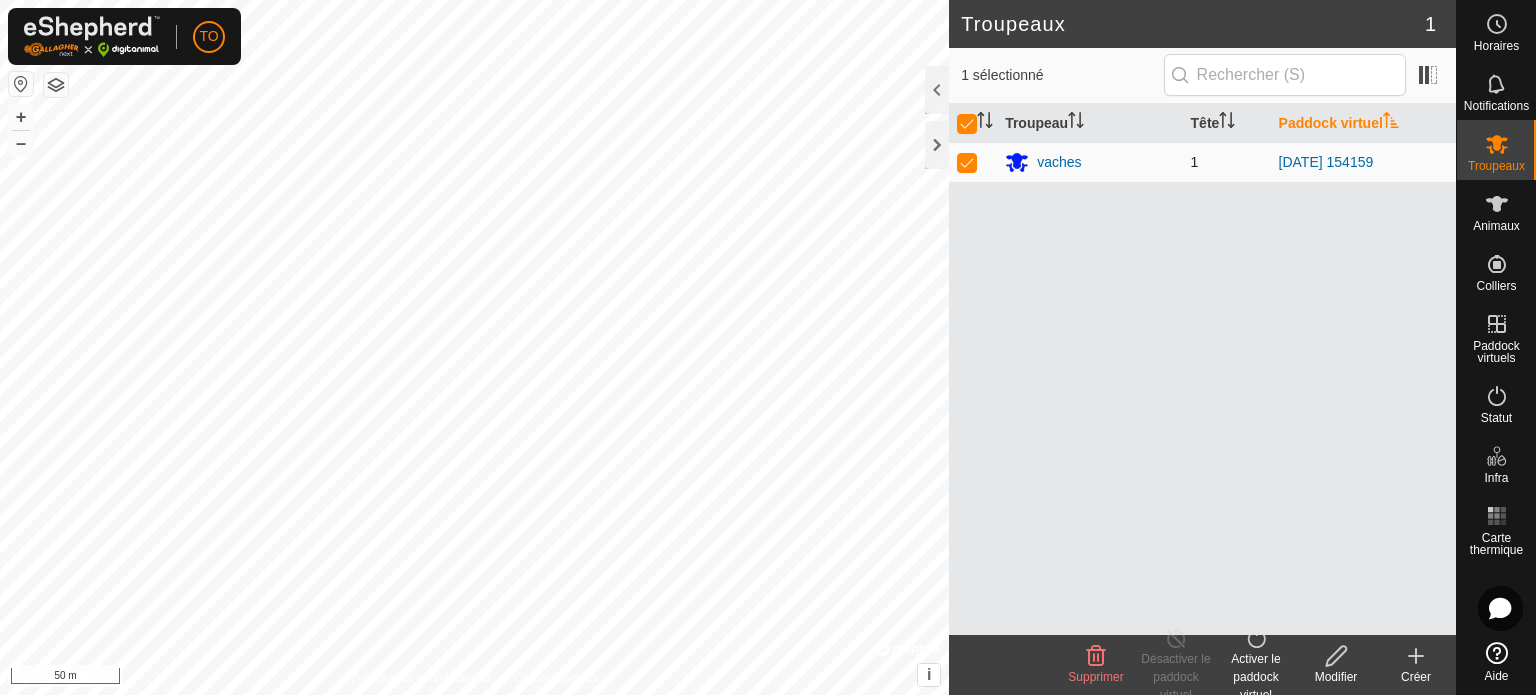 click at bounding box center (967, 162) 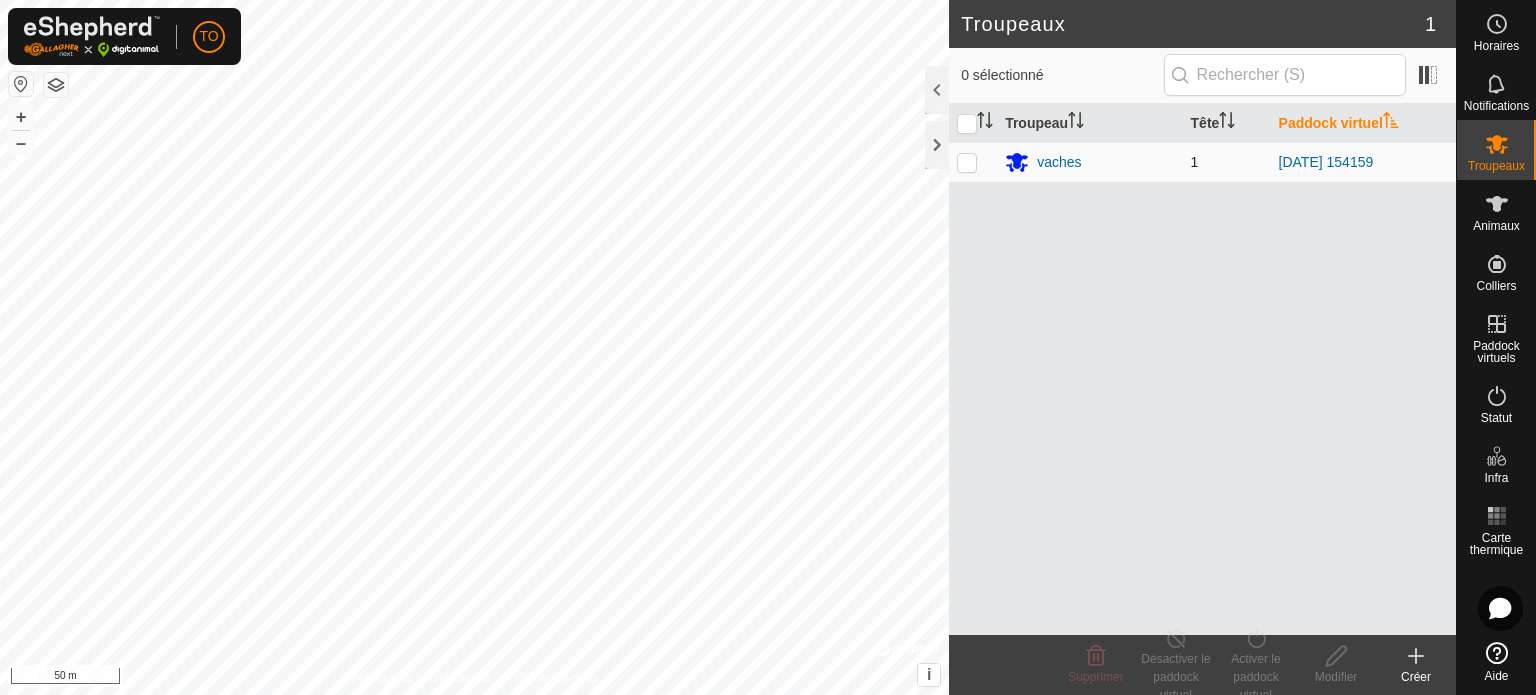 click at bounding box center [967, 162] 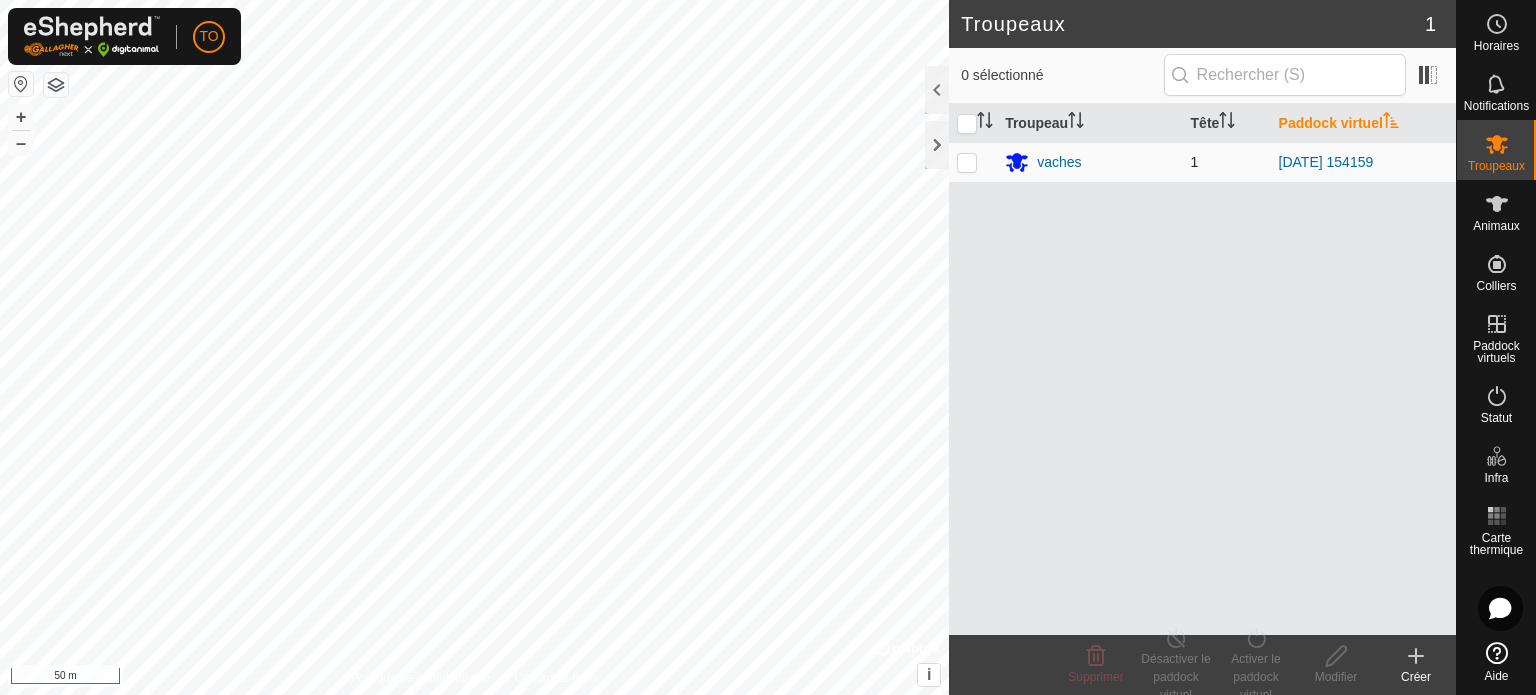 checkbox on "true" 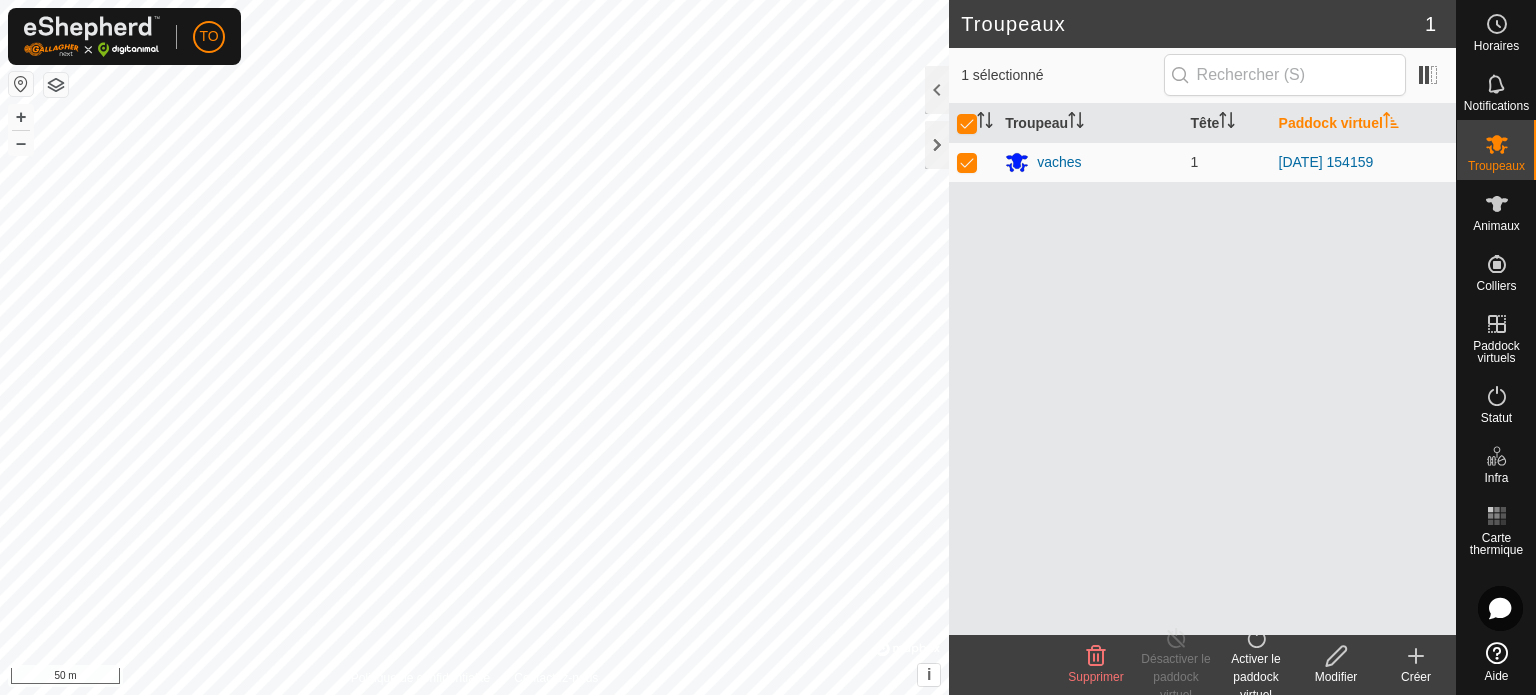 click on "Activer le paddock virtuel" 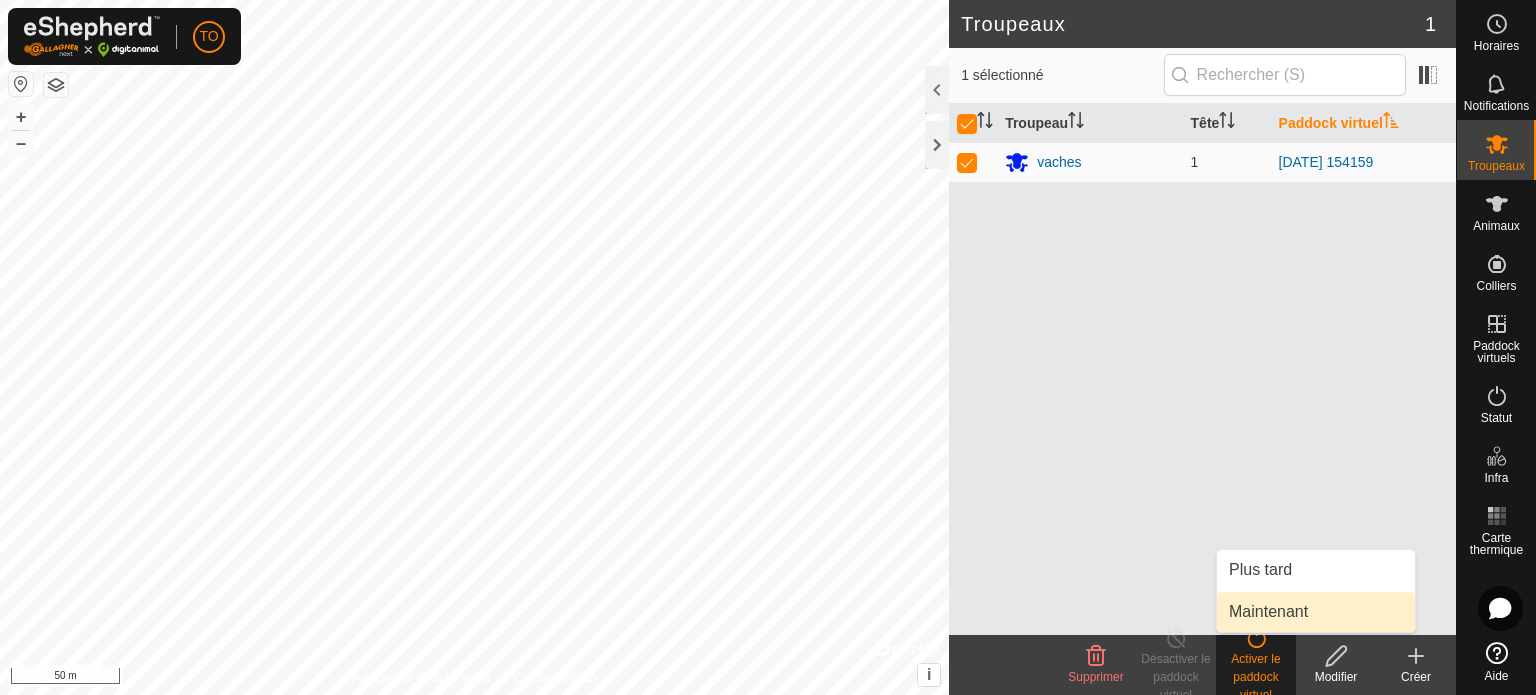 click on "Maintenant" at bounding box center [1316, 612] 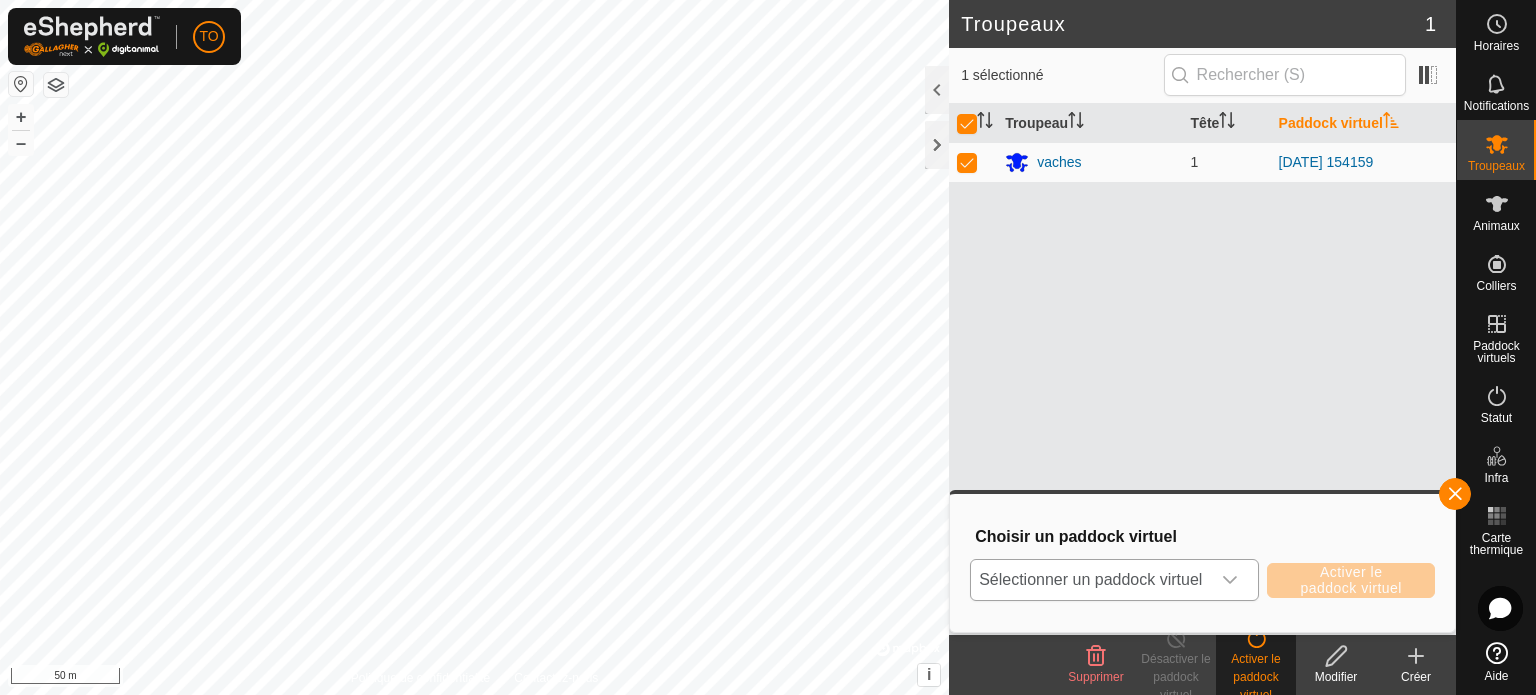 click 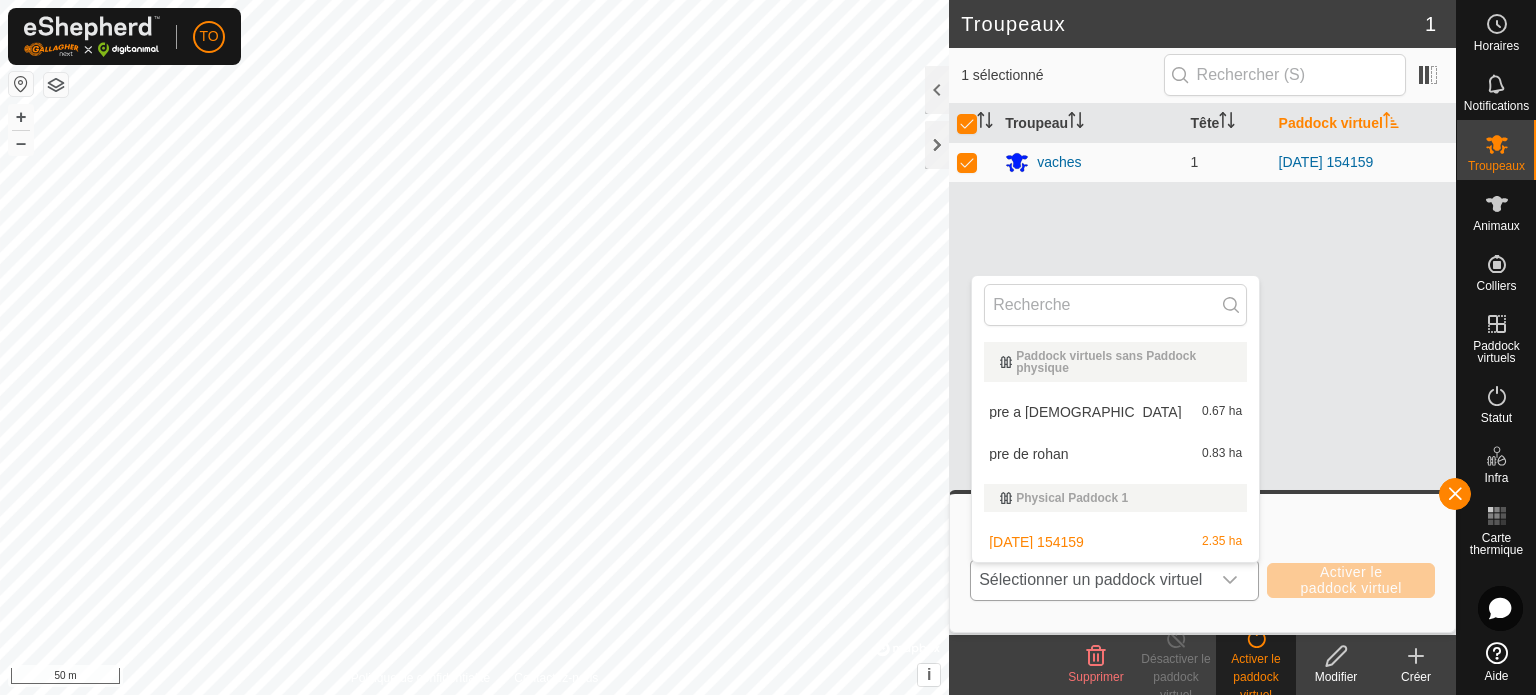 click on "pre de rohan  0.83 ha" at bounding box center (1115, 454) 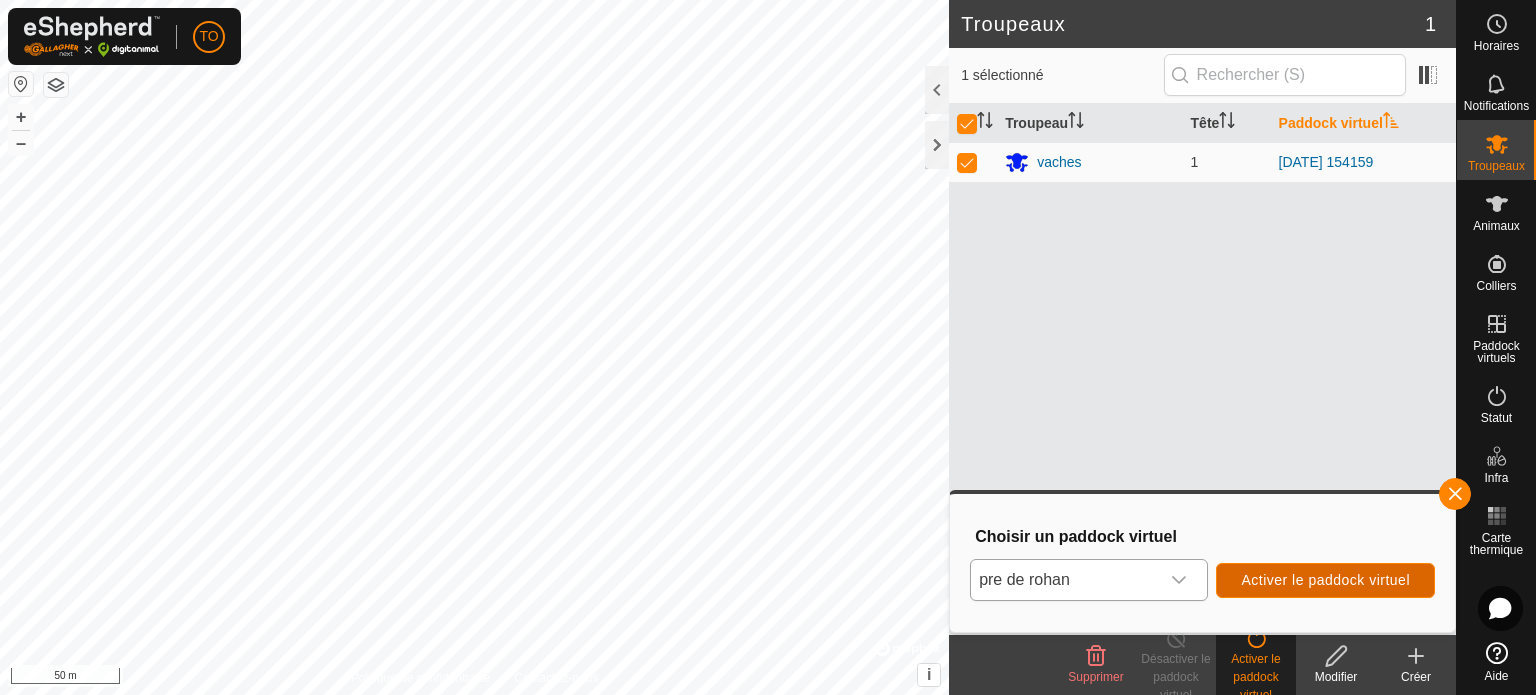 click on "Activer le paddock virtuel" at bounding box center [1325, 580] 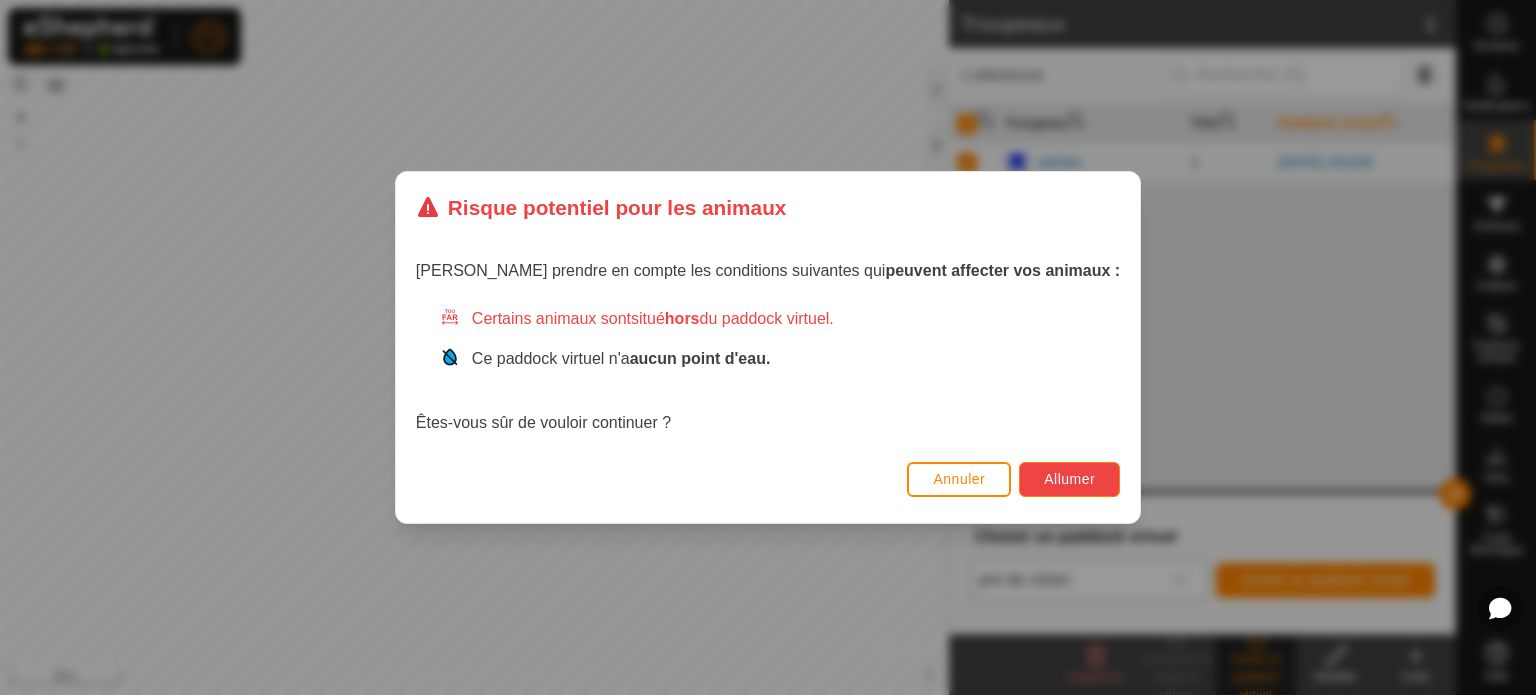 click on "Allumer" at bounding box center [1069, 479] 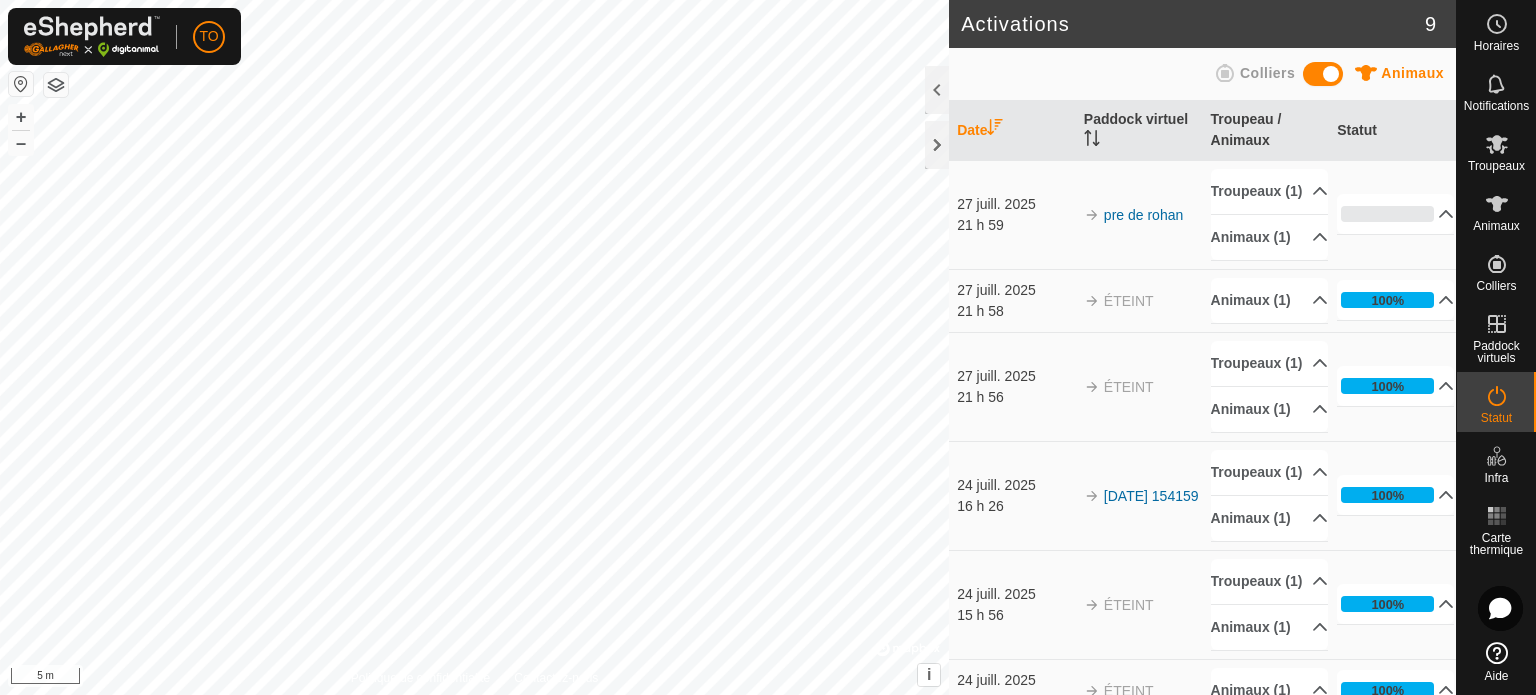 click on "TO Horaires Notifications Troupeaux Animaux Colliers Paddock virtuels Statut Infra Carte thermique Aide Activations 9 Animaux Colliers   Date   Paddock virtuel   Troupeau / Animaux   Statut  27 juill. 2025 21 h 59 pre [PERSON_NAME] (1)  vaches  Animaux (1)  2568  0% En cours En attente  1  Envoyé   0  Terminé Confirmé   0  Remplacé  0  Annulé   0  27 juill. 2025 21 h 58 ÉTEINT Animaux [PHONE_NUMBER]% En cours En attente  0  Envoyé   0  Terminé Confirmé   0  Remplacé  0  Annulé   1  27 juill. 2025 21 h 56 ÉTEINT Troupeaux (1)  vaches  Animaux [PHONE_NUMBER]% En cours En attente  0  Envoyé   0  Terminé Confirmé   0  Remplacé  0  Annulé   1  24 juill. 2025 16 h 26 [DATE] 154159 Troupeaux (1)  vaches  Animaux [PHONE_NUMBER]% En cours En attente  0  Envoyé   0  Terminé Confirmé   1  Remplacé  0  Annulé   0  24 juill. 2025 15 h 56 ÉTEINT Troupeaux (1)  vaches  Animaux [PHONE_NUMBER]% En cours En attente  0  Envoyé   0  Terminé Confirmé   0  Remplacé  1  Annulé   0  +" at bounding box center [768, 347] 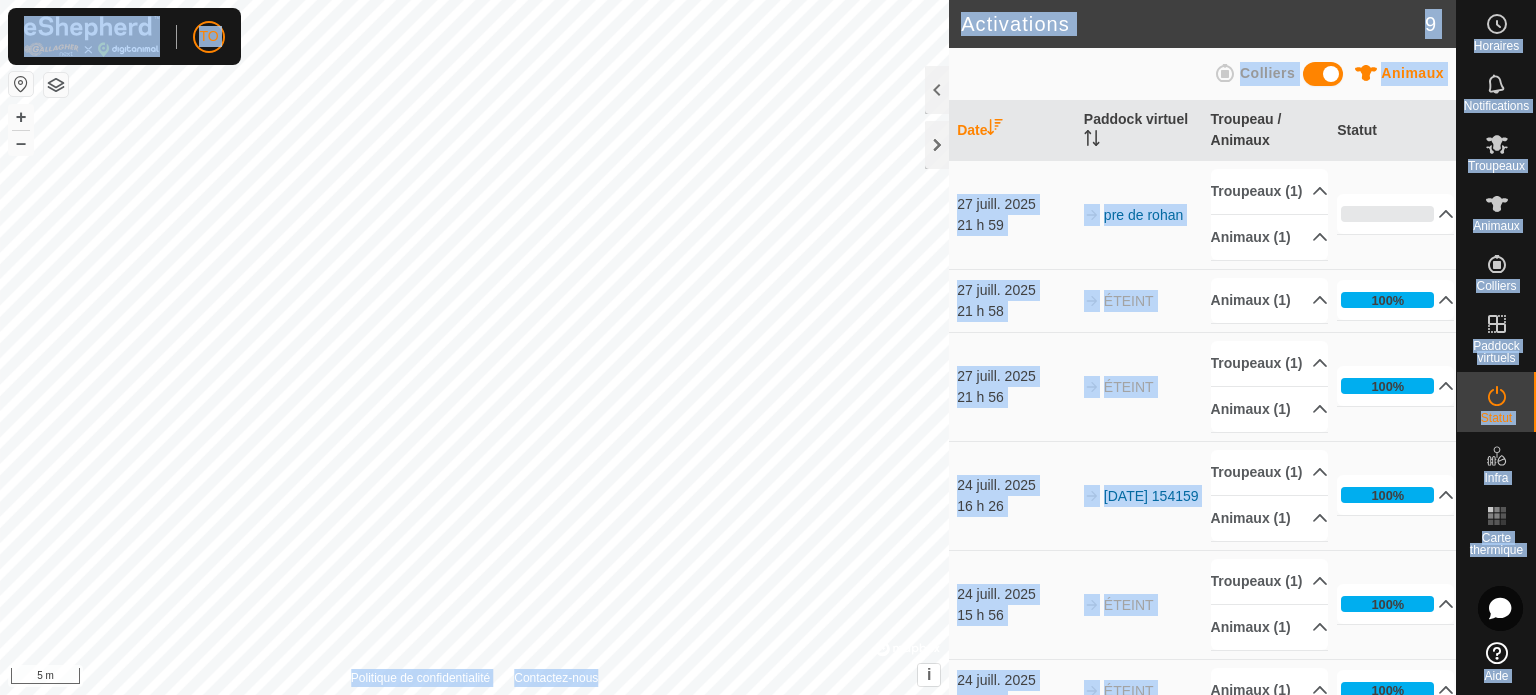 click on "TO Horaires Notifications Troupeaux Animaux Colliers Paddock virtuels Statut Infra Carte thermique Aide Activations 9 Animaux Colliers   Date   Paddock virtuel   Troupeau / Animaux   Statut  27 juill. 2025 21 h 59 pre [PERSON_NAME] (1)  vaches  Animaux (1)  2568  0% En cours En attente  1  Envoyé   0  Terminé Confirmé   0  Remplacé  0  Annulé   0  27 juill. 2025 21 h 58 ÉTEINT Animaux [PHONE_NUMBER]% En cours En attente  0  Envoyé   0  Terminé Confirmé   0  Remplacé  0  Annulé   1  27 juill. 2025 21 h 56 ÉTEINT Troupeaux (1)  vaches  Animaux [PHONE_NUMBER]% En cours En attente  0  Envoyé   0  Terminé Confirmé   0  Remplacé  0  Annulé   1  24 juill. 2025 16 h 26 [DATE] 154159 Troupeaux (1)  vaches  Animaux [PHONE_NUMBER]% En cours En attente  0  Envoyé   0  Terminé Confirmé   1  Remplacé  0  Annulé   0  24 juill. 2025 15 h 56 ÉTEINT Troupeaux (1)  vaches  Animaux [PHONE_NUMBER]% En cours En attente  0  Envoyé   0  Terminé Confirmé   0  Remplacé  1  Annulé   0  15 h 53 100%" 